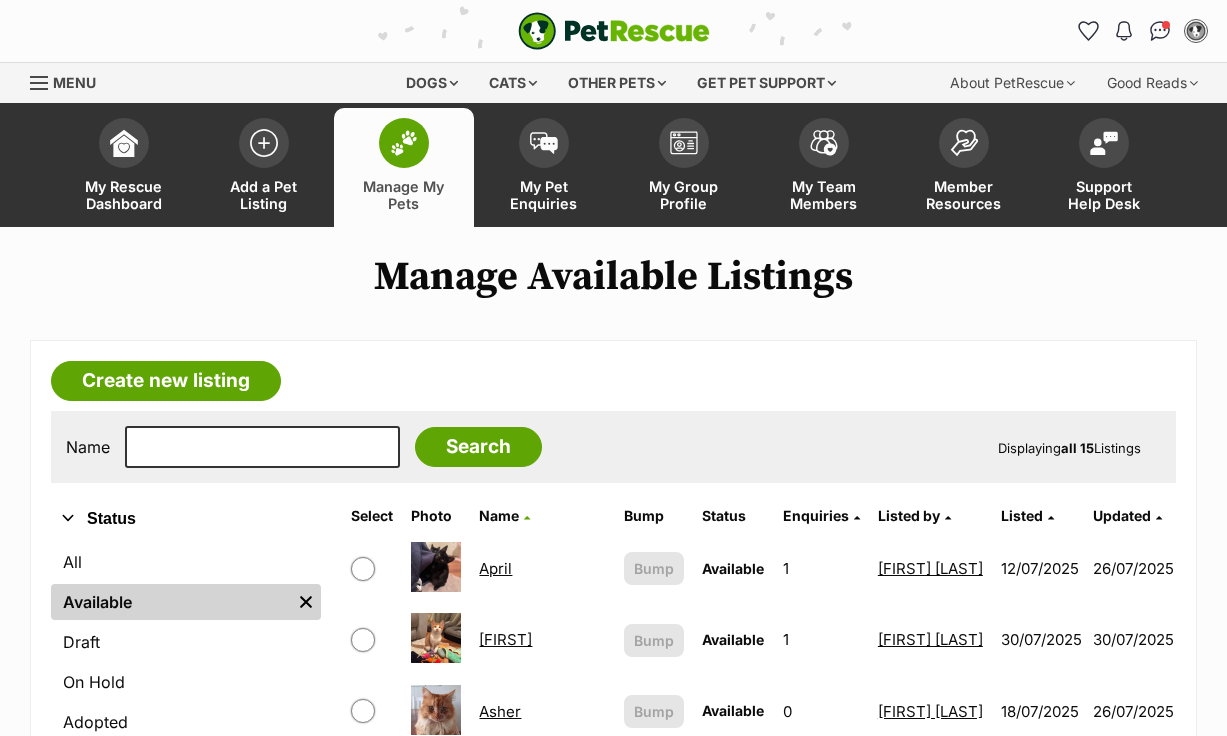 scroll, scrollTop: 164, scrollLeft: 0, axis: vertical 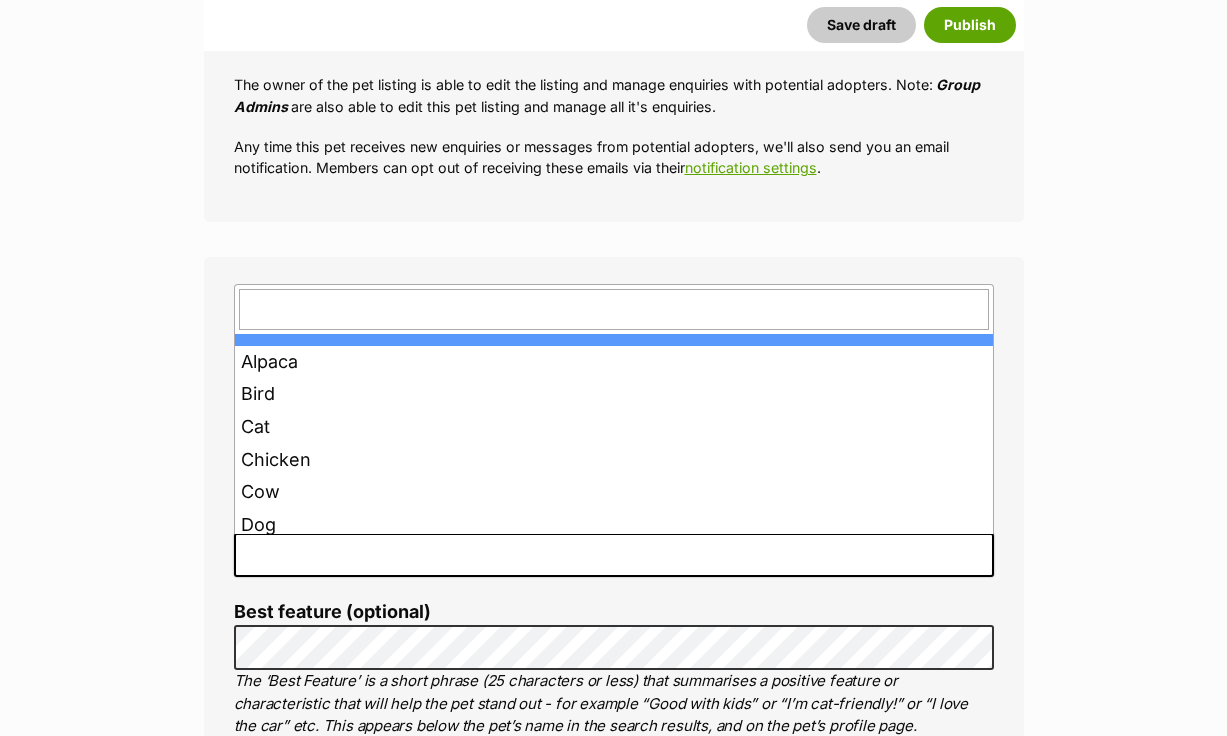 click at bounding box center [614, 555] 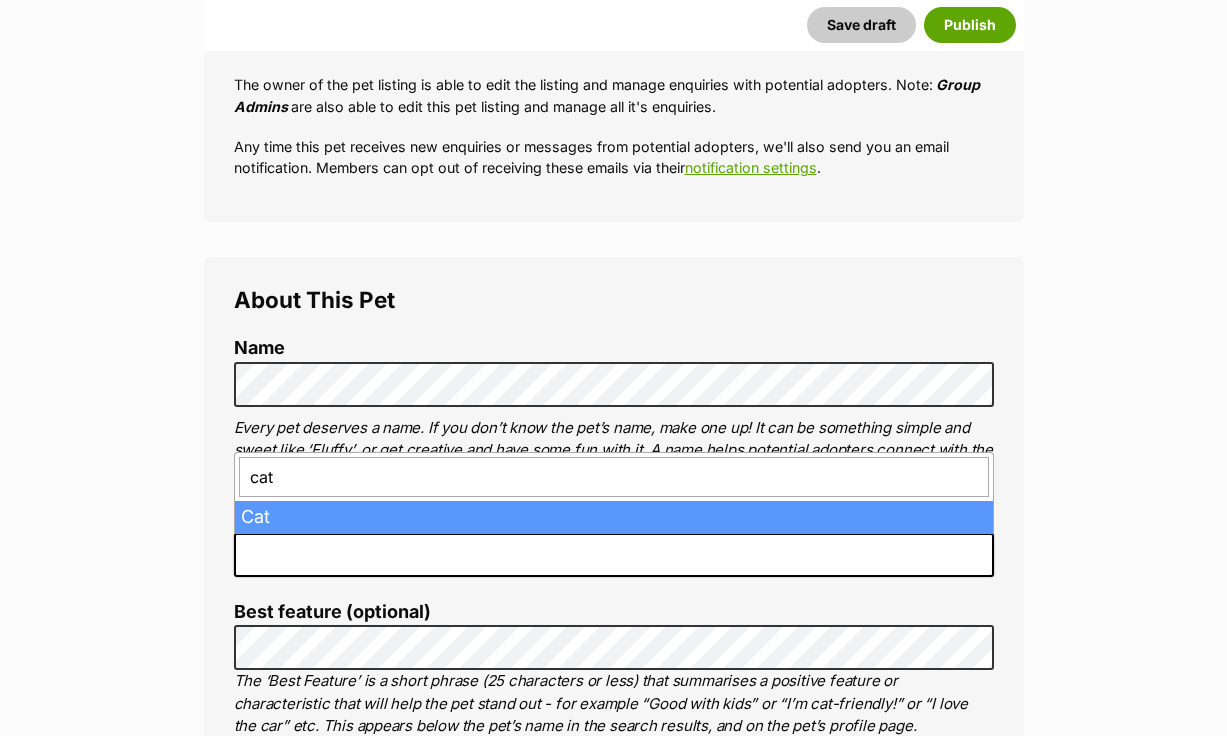 type on "cat" 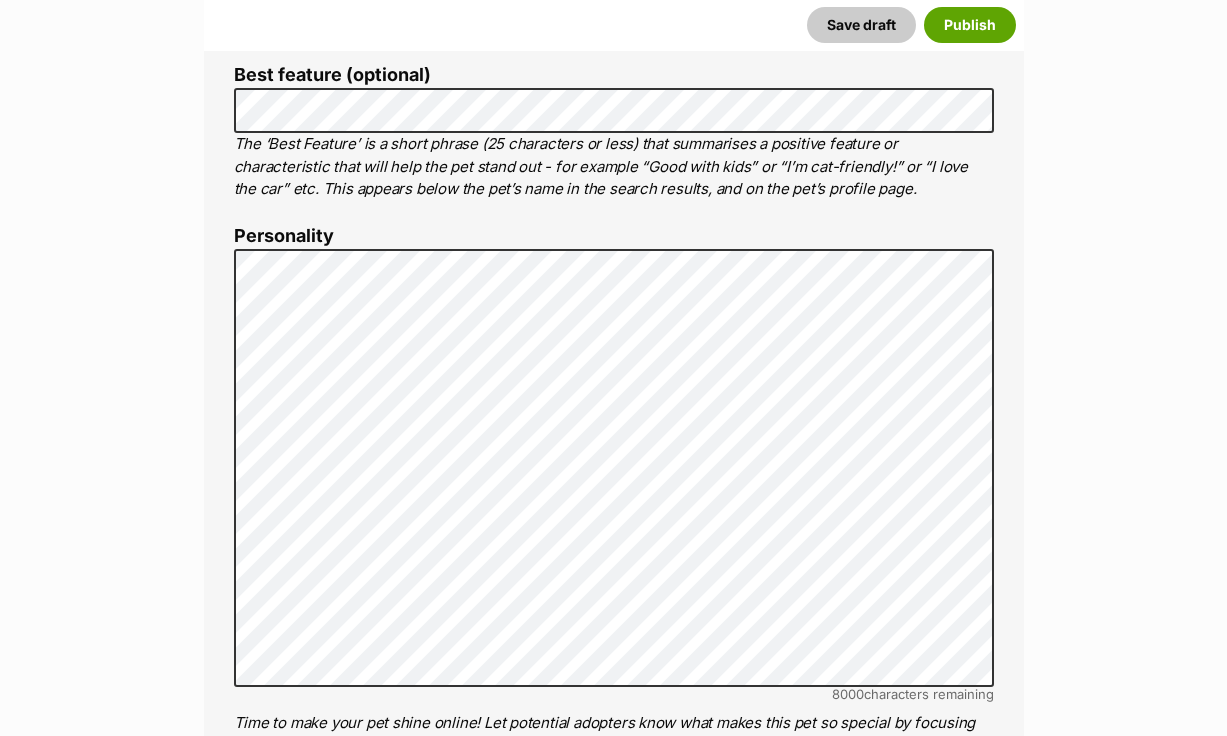scroll, scrollTop: 1066, scrollLeft: 0, axis: vertical 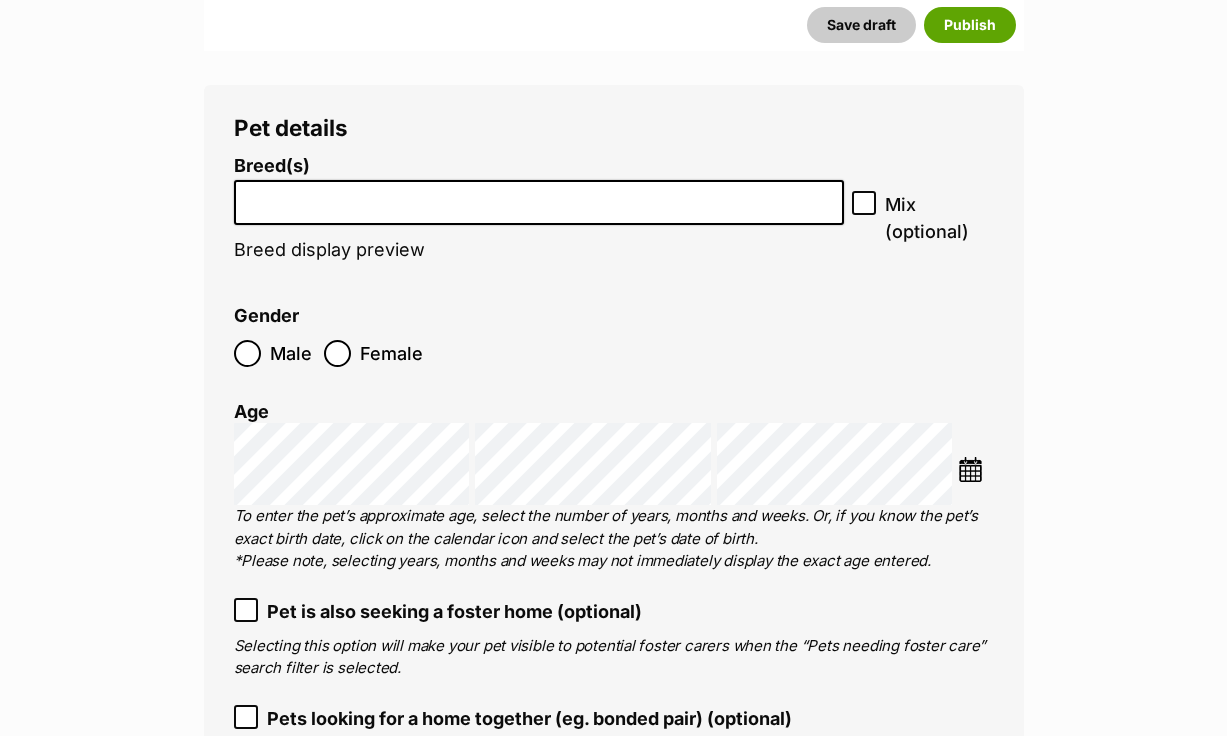 click at bounding box center [539, 197] 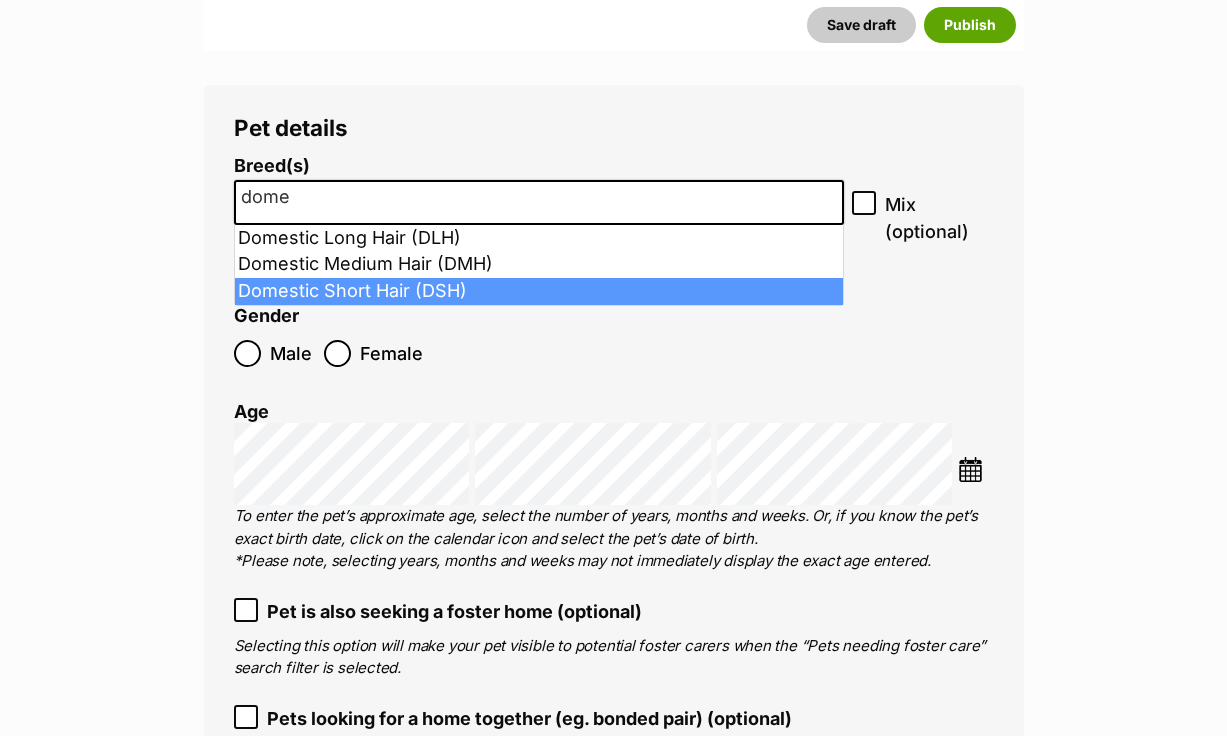 type on "dome" 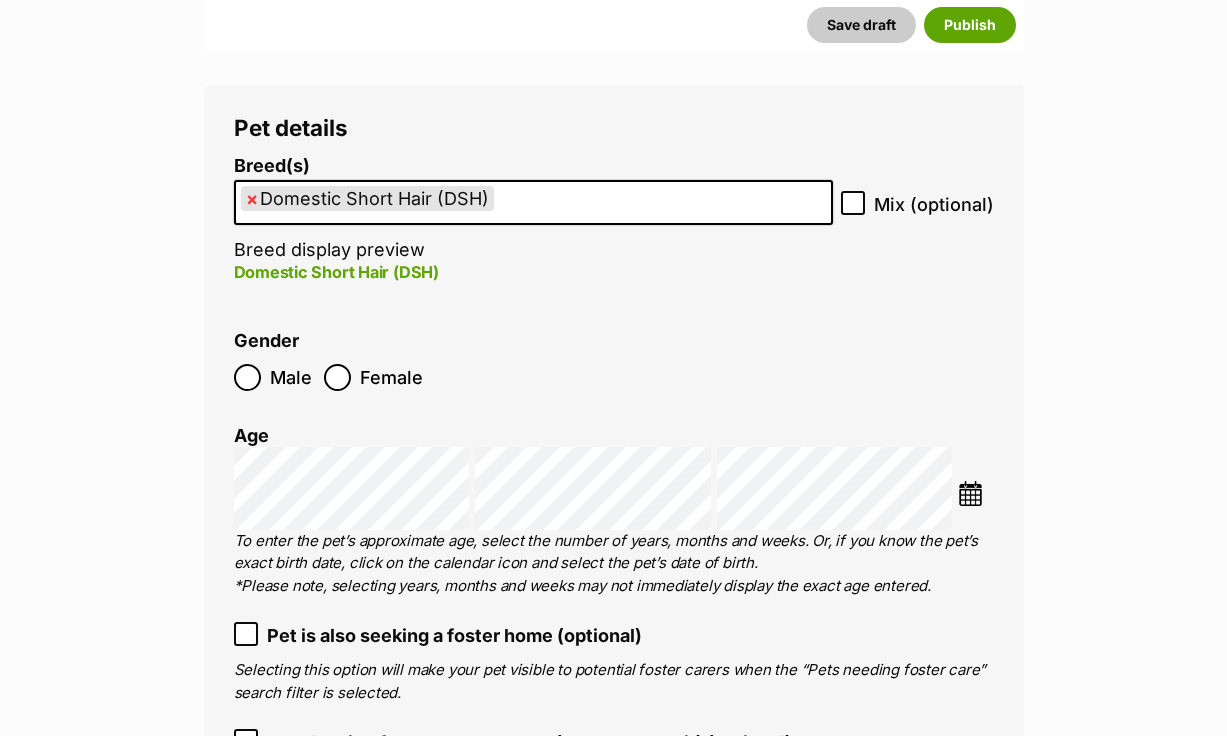 click at bounding box center [970, 493] 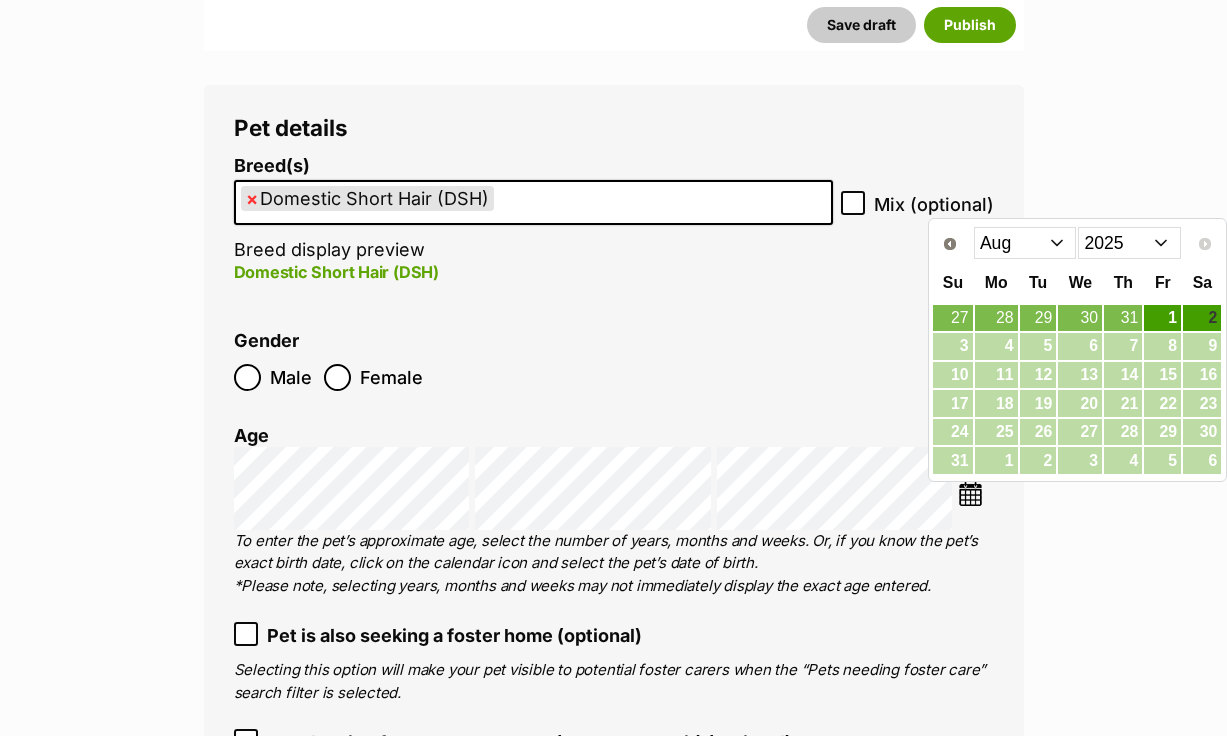 click on "Jan Feb Mar Apr May Jun Jul Aug" at bounding box center (1025, 243) 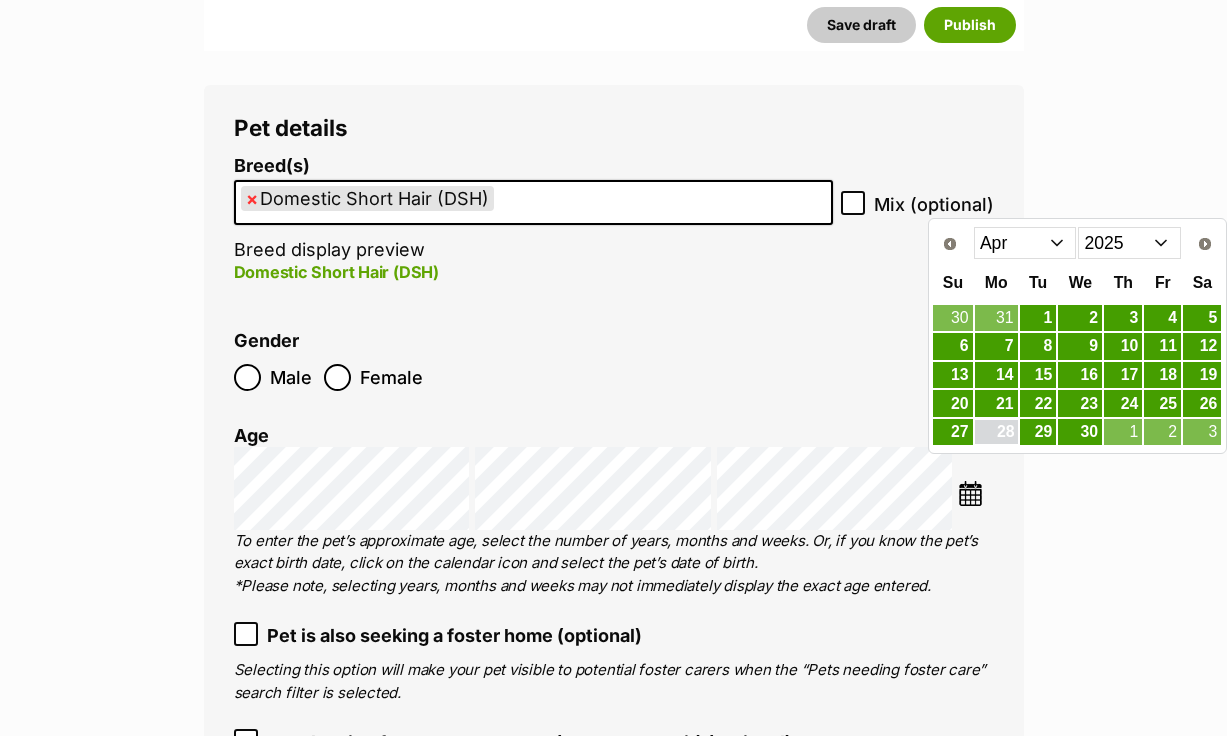 click on "28" at bounding box center (996, 432) 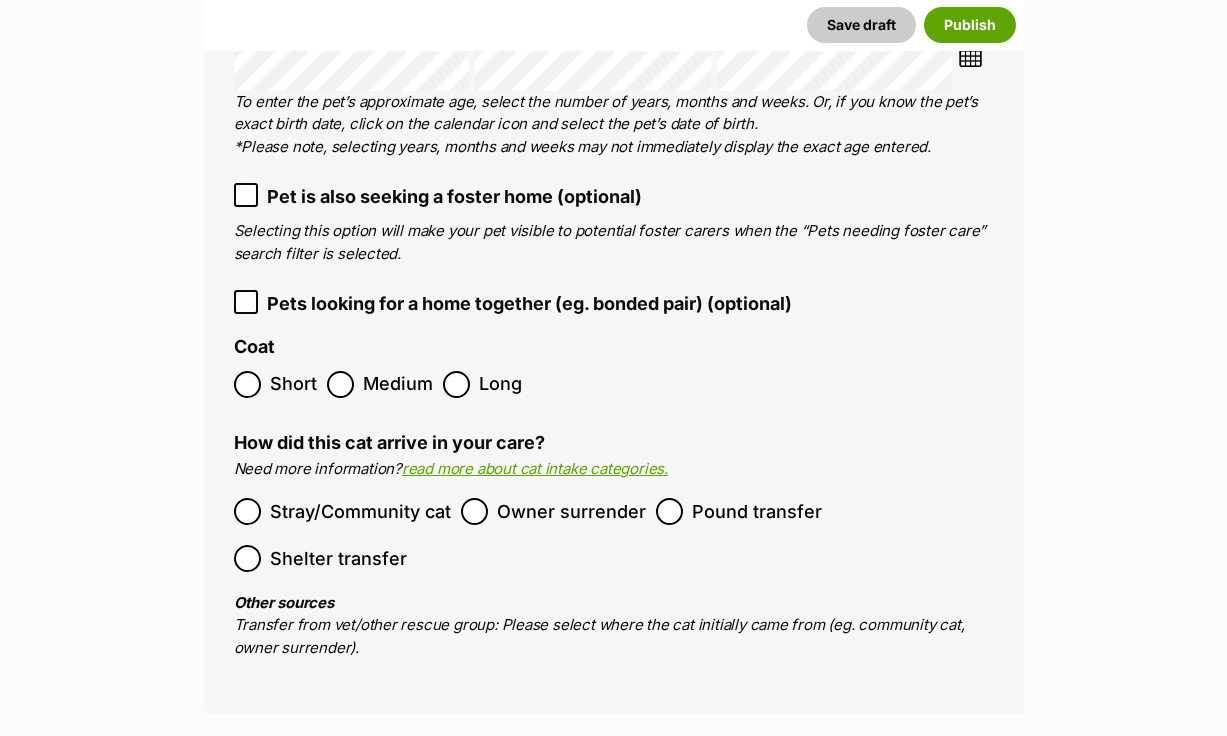 scroll, scrollTop: 3011, scrollLeft: 0, axis: vertical 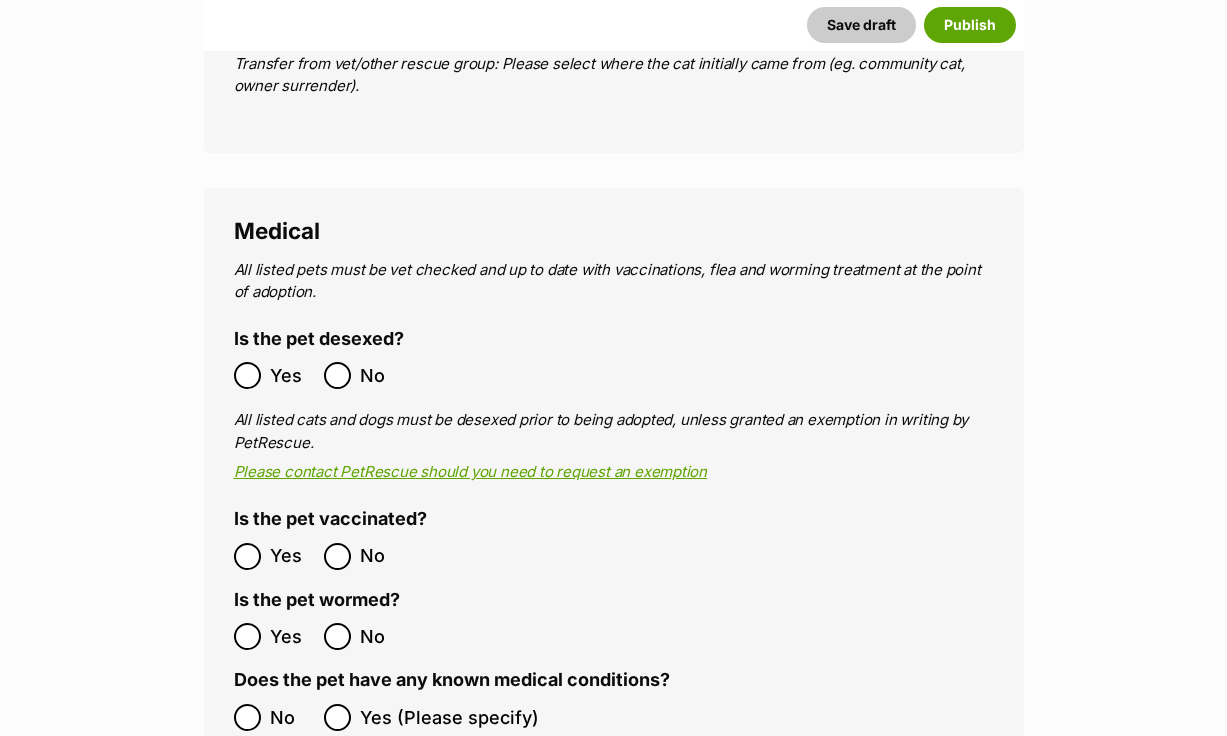 click on "Yes
No" at bounding box center [424, 375] 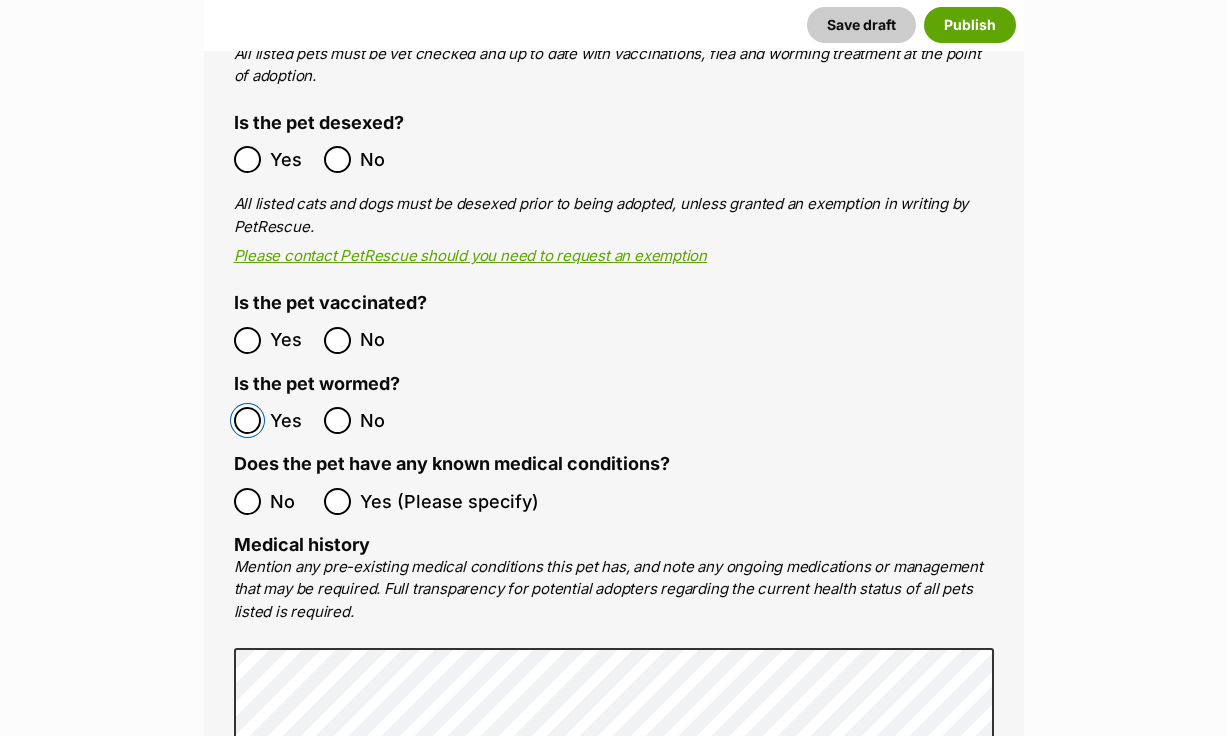 scroll, scrollTop: 3868, scrollLeft: 0, axis: vertical 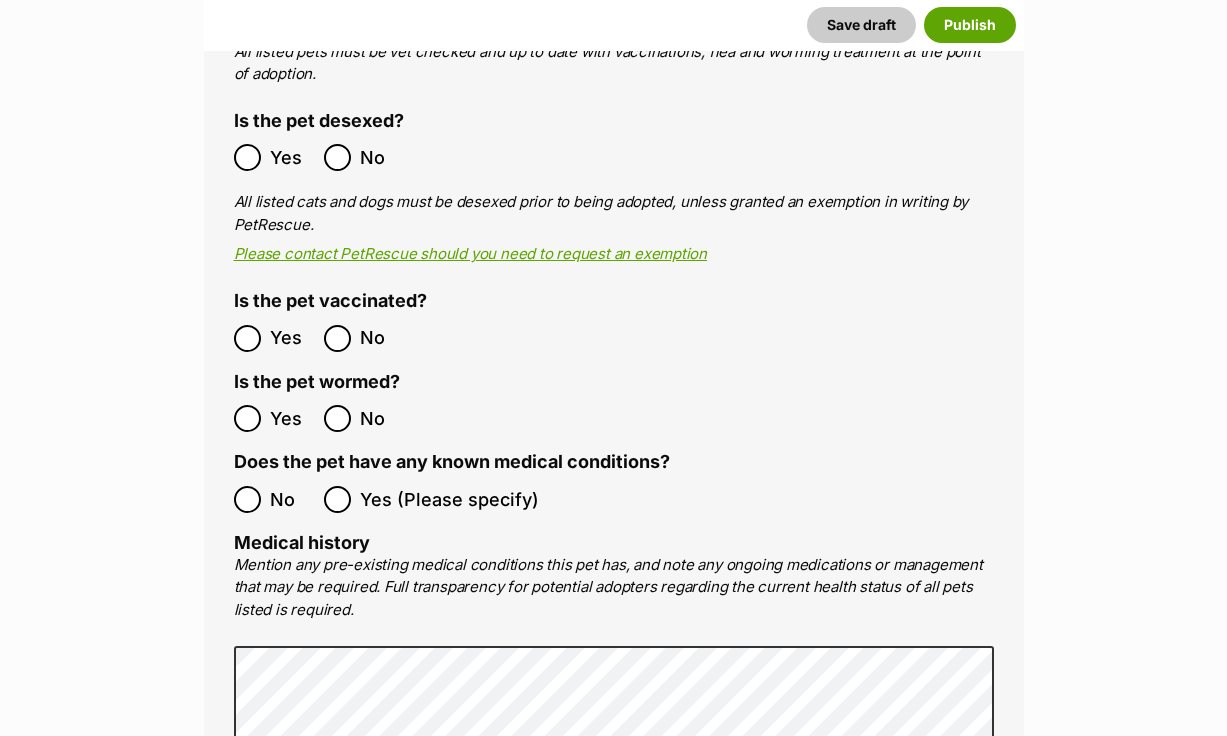 click on "No
Yes (Please specify)" at bounding box center [614, 499] 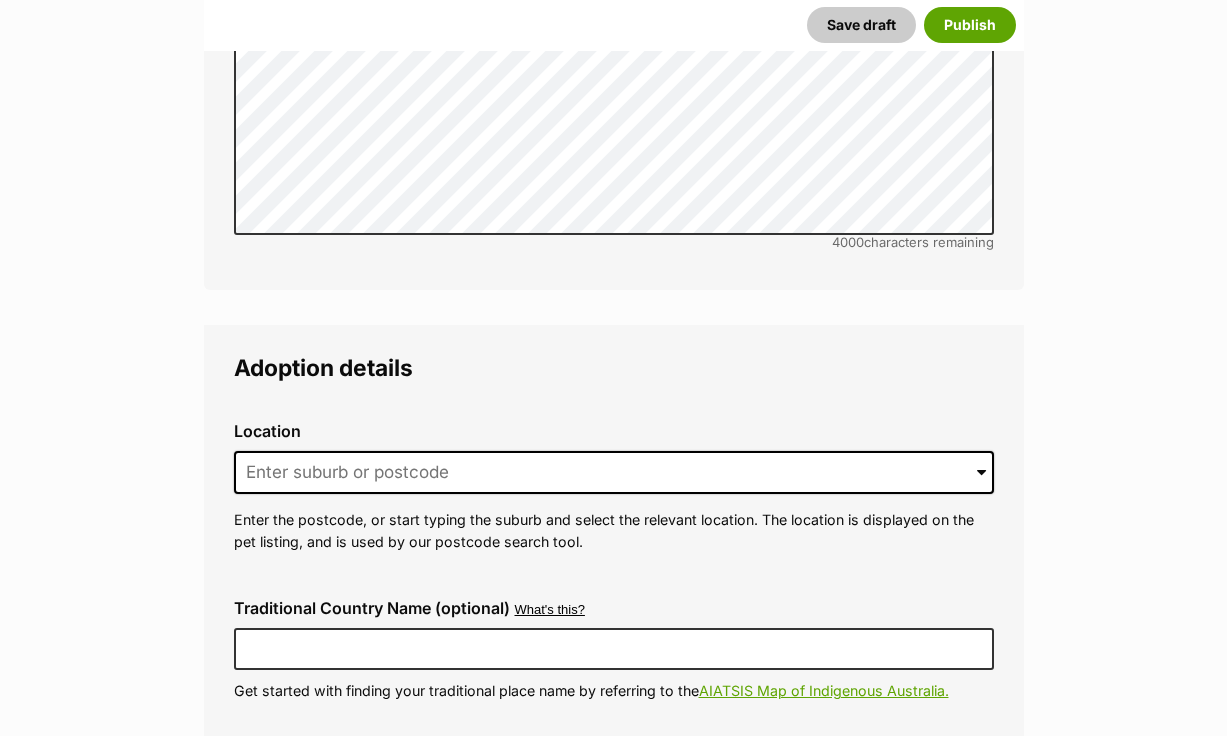 scroll, scrollTop: 4888, scrollLeft: 0, axis: vertical 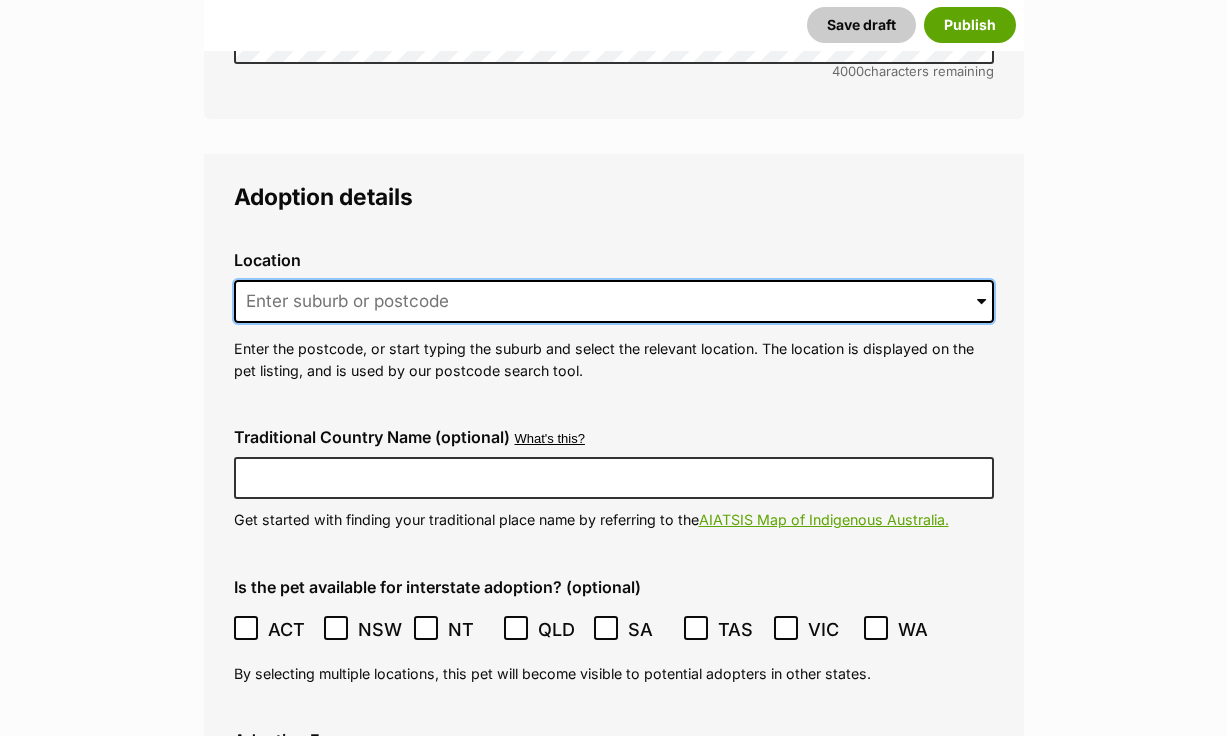 click at bounding box center (614, 302) 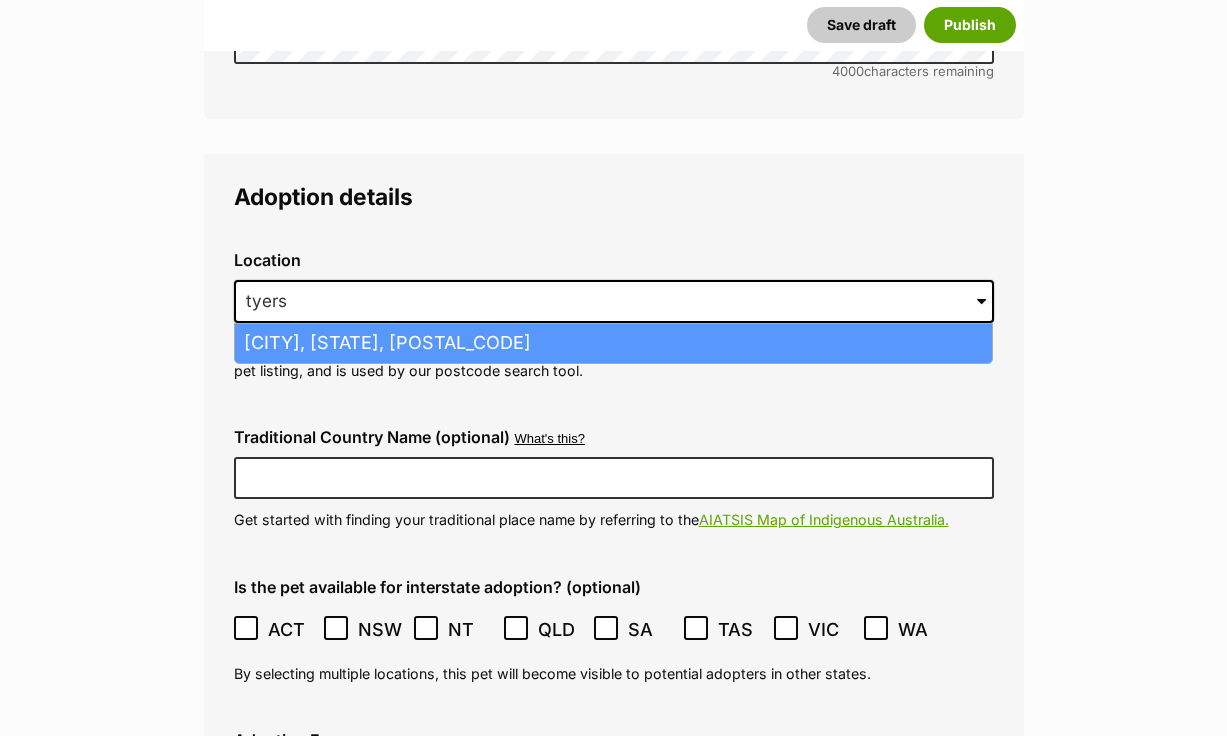 click on "Tyers, Victoria, 3844" at bounding box center (613, 343) 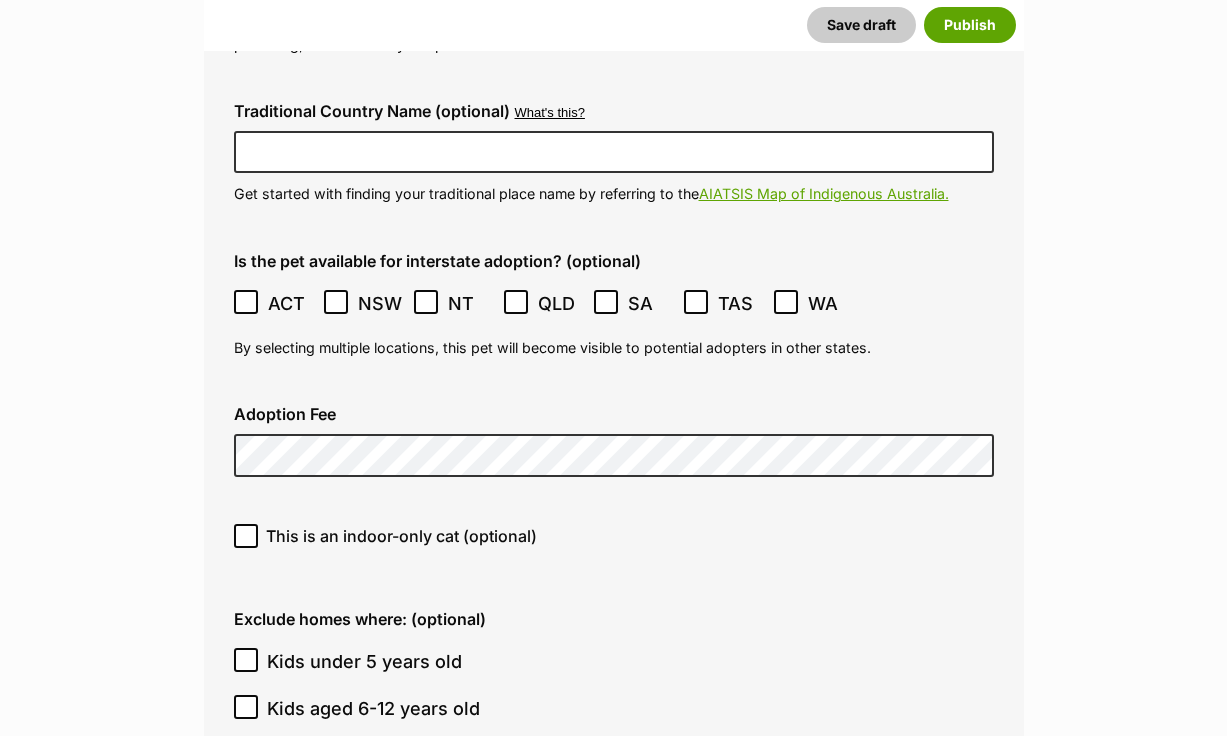 scroll, scrollTop: 5215, scrollLeft: 0, axis: vertical 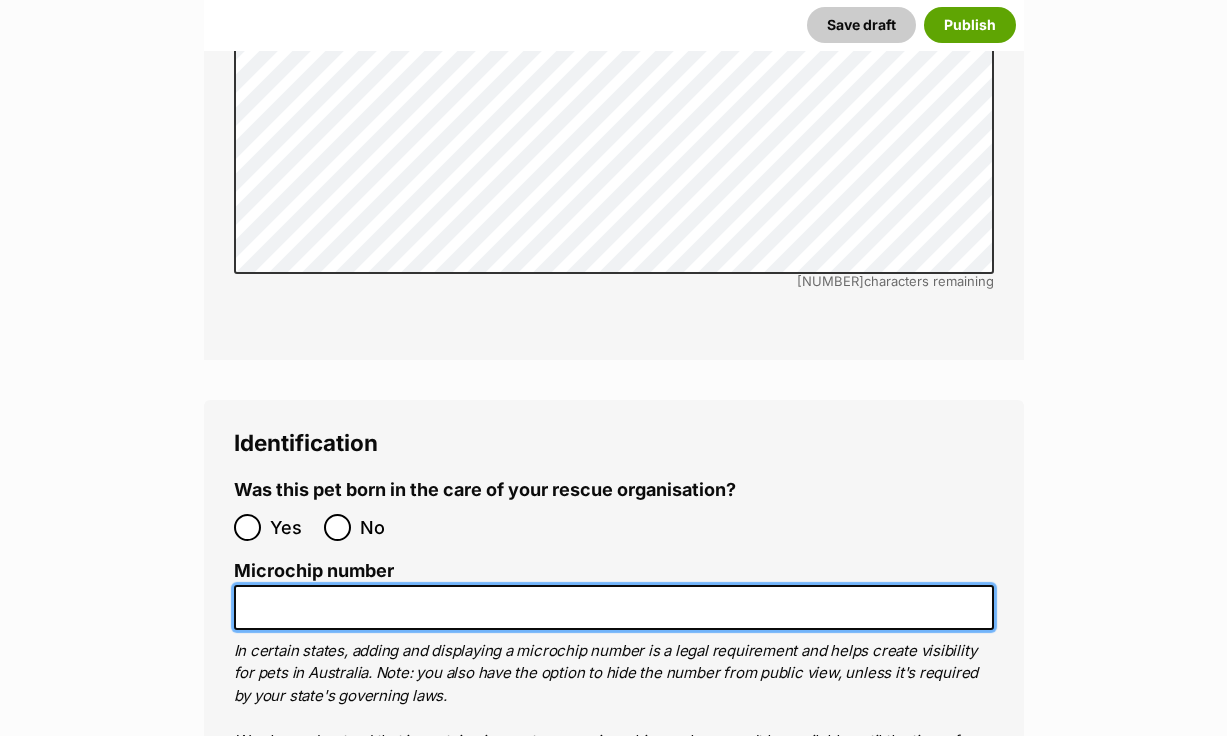 click on "Microchip number" at bounding box center [614, 607] 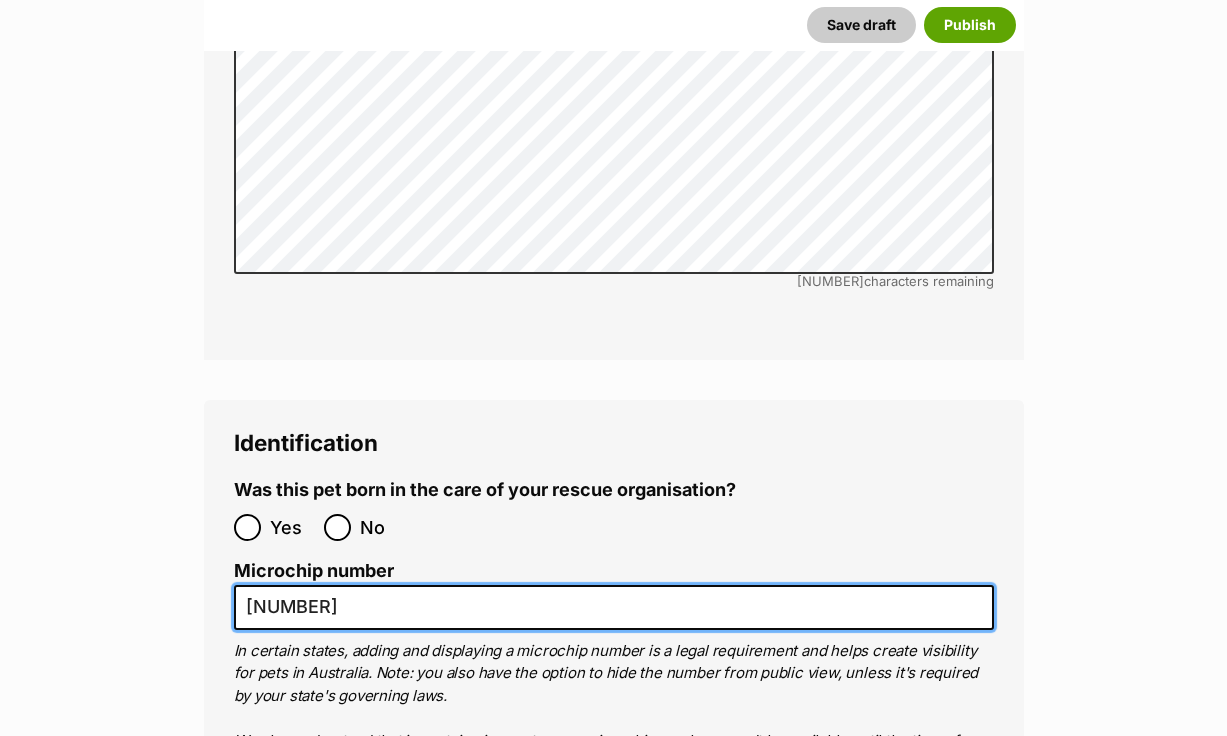 type on "956000018510681" 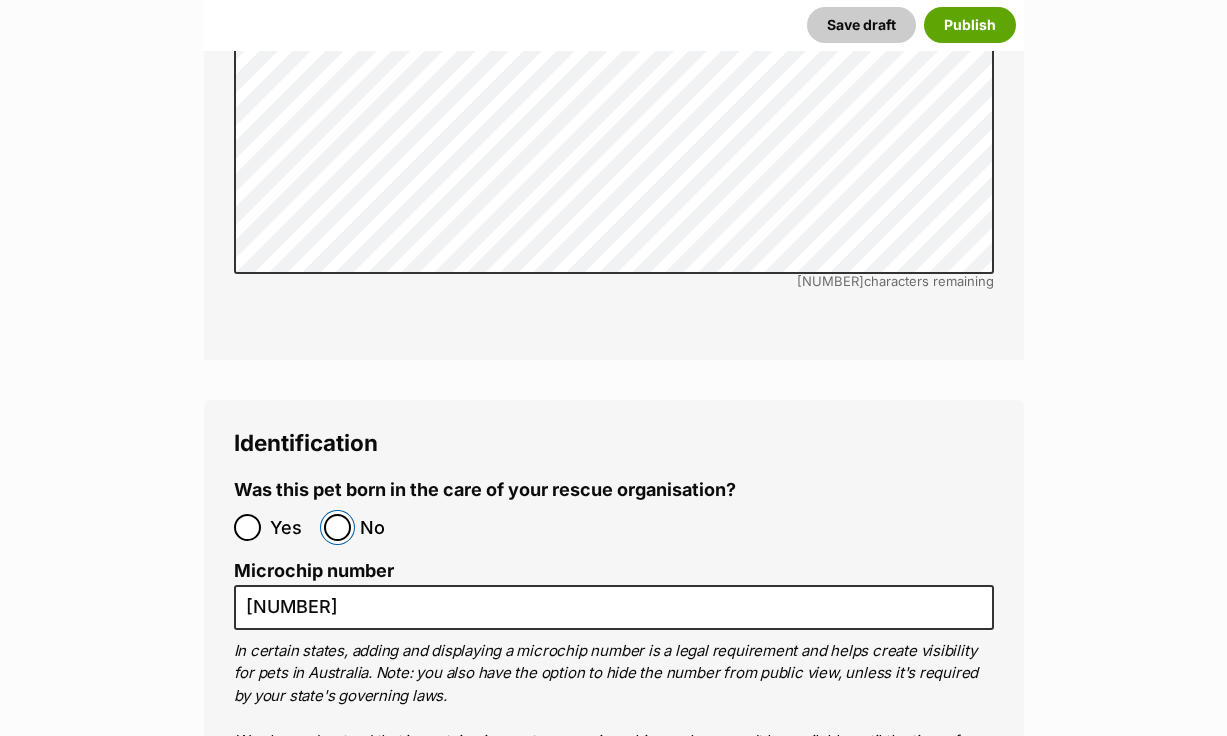 click on "No" at bounding box center [337, 527] 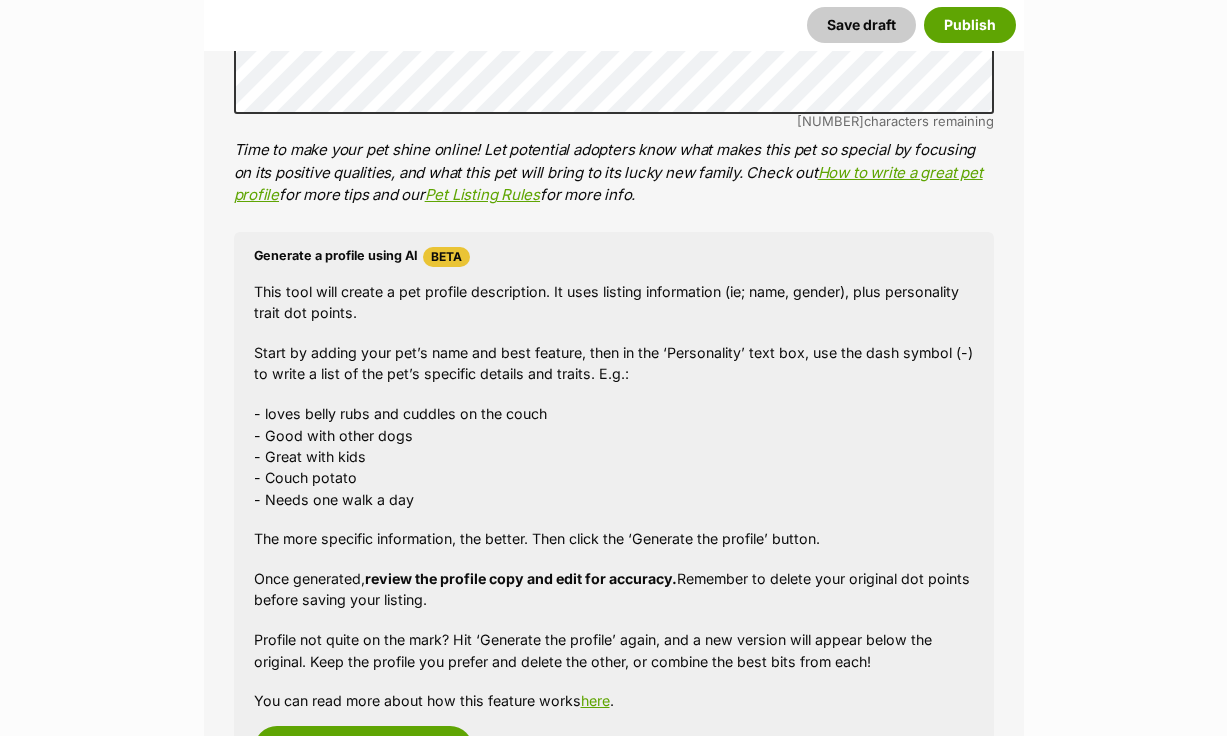 scroll, scrollTop: 1573, scrollLeft: 0, axis: vertical 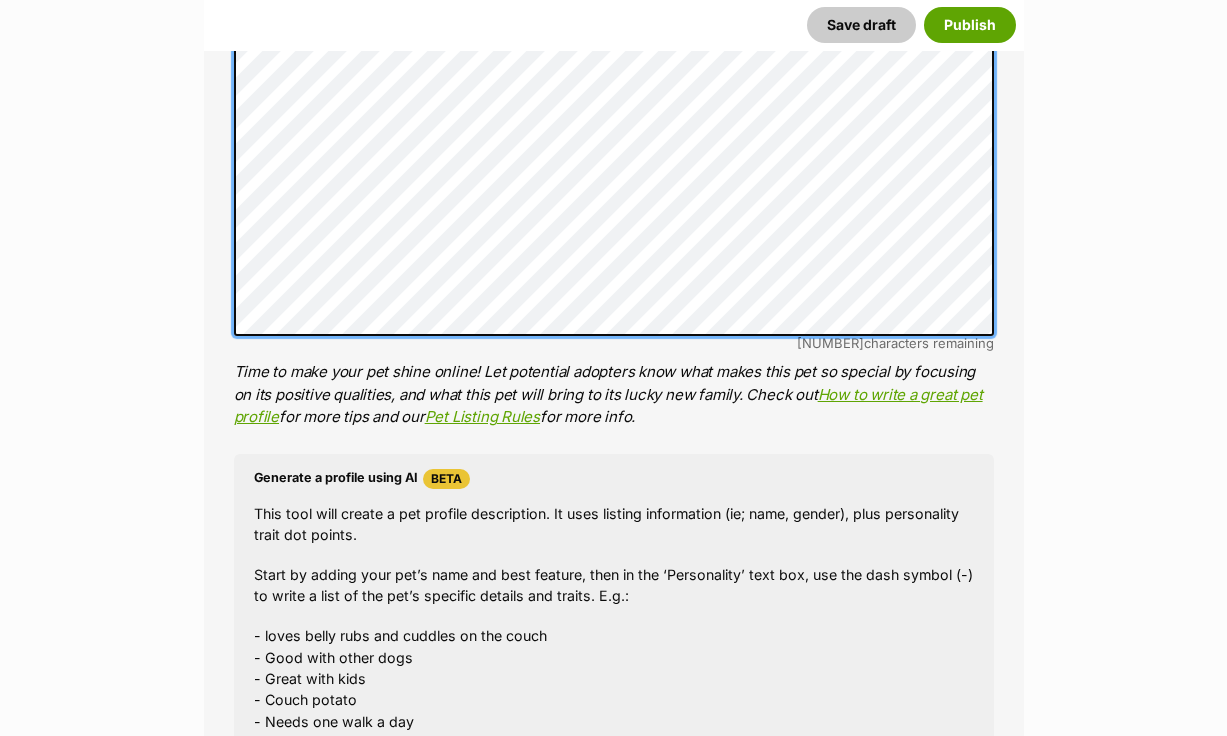 click on "Personality 7156  characters remaining
Time to make your pet shine online! Let potential adopters know what makes this pet so special by focusing on its positive qualities, and what this pet will bring to its lucky new family. Check out  How to write a great pet profile  for more tips and our  Pet Listing Rules  for more info." at bounding box center [614, 59] 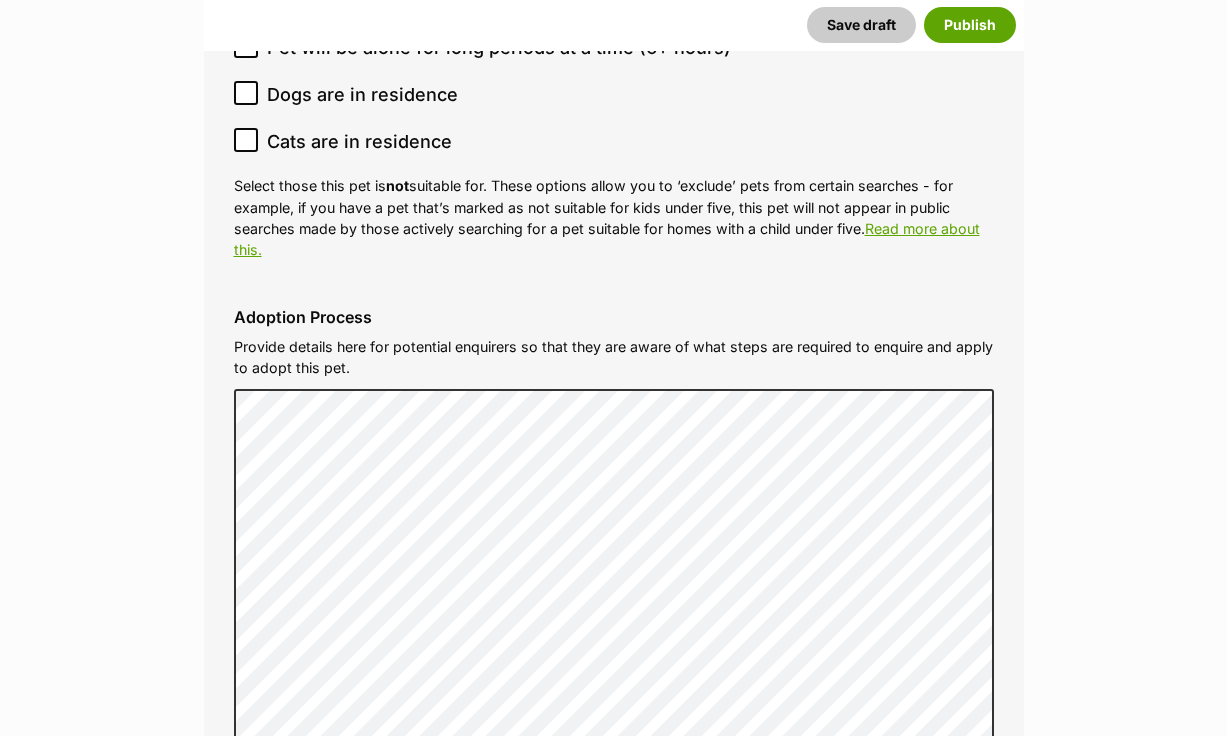 scroll, scrollTop: 5997, scrollLeft: 0, axis: vertical 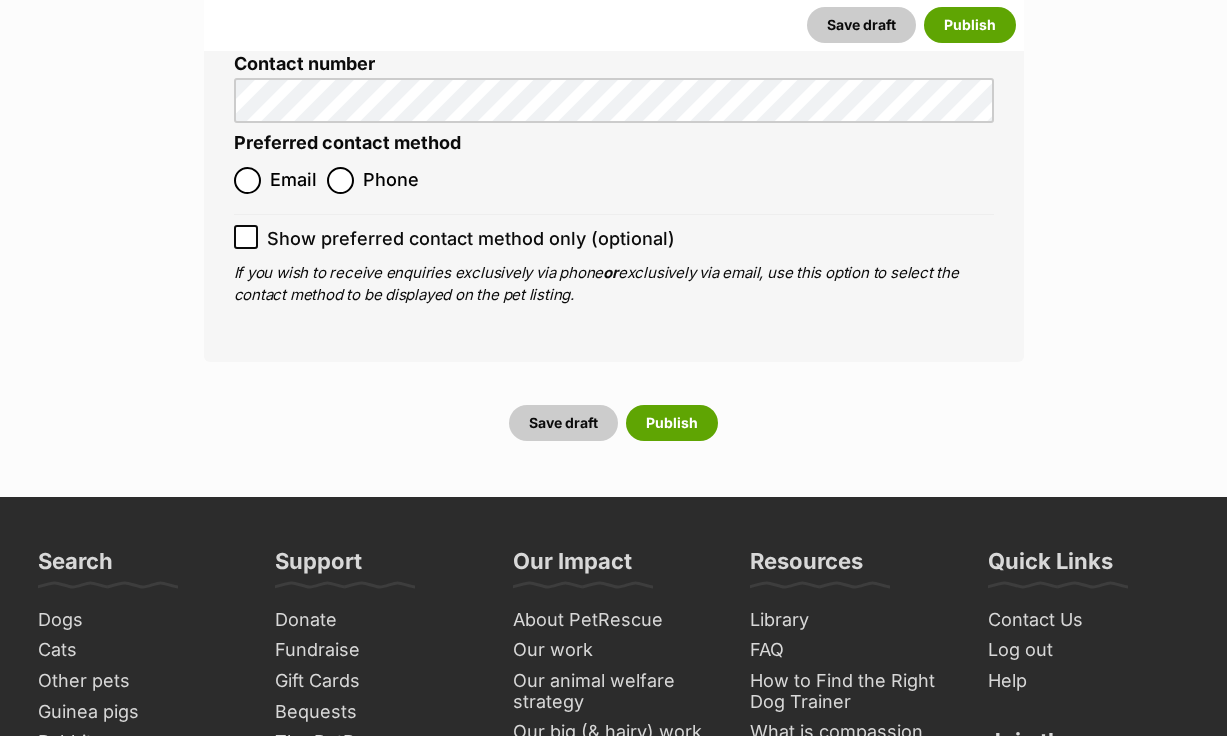 click on "Email" at bounding box center [293, 180] 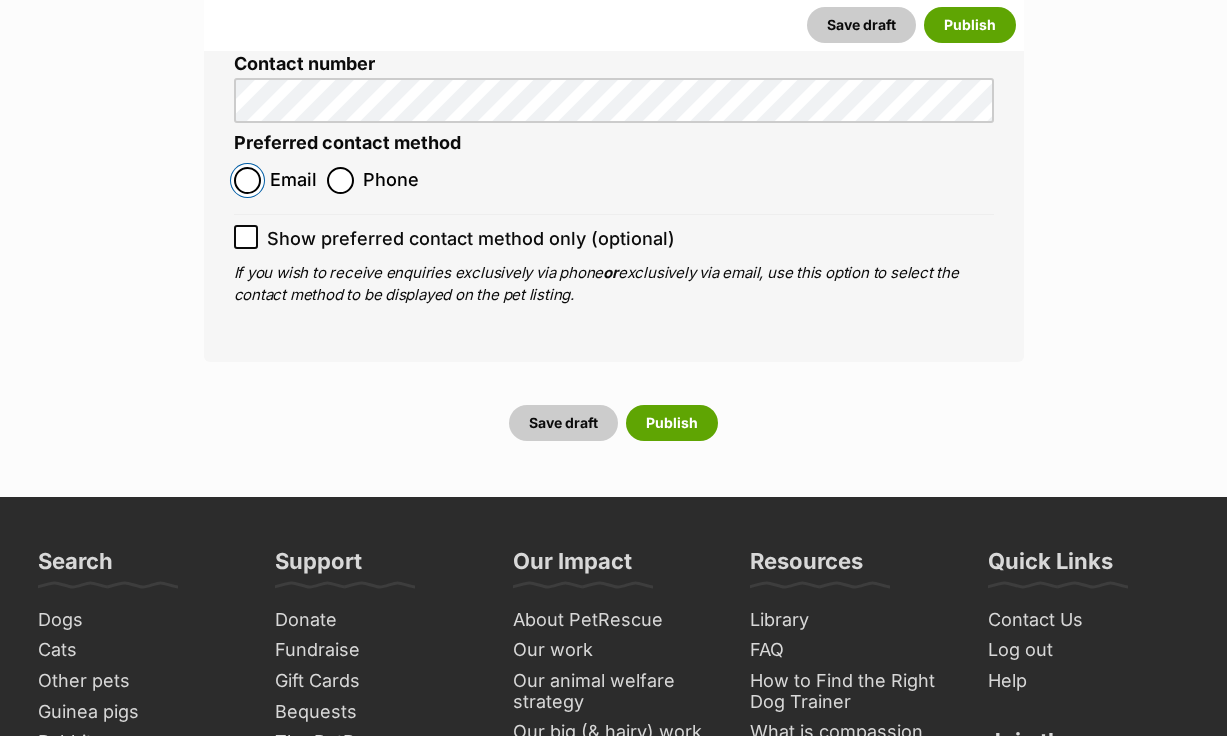 radio on "true" 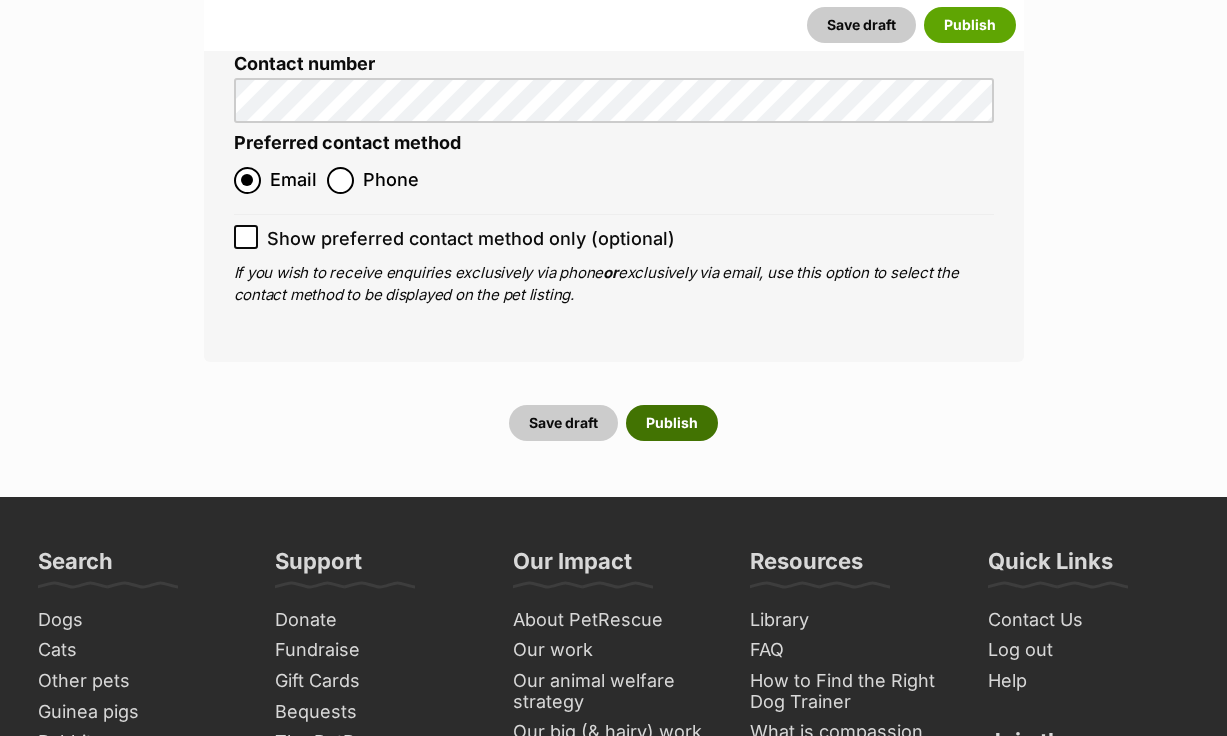 click on "Publish" at bounding box center (672, 423) 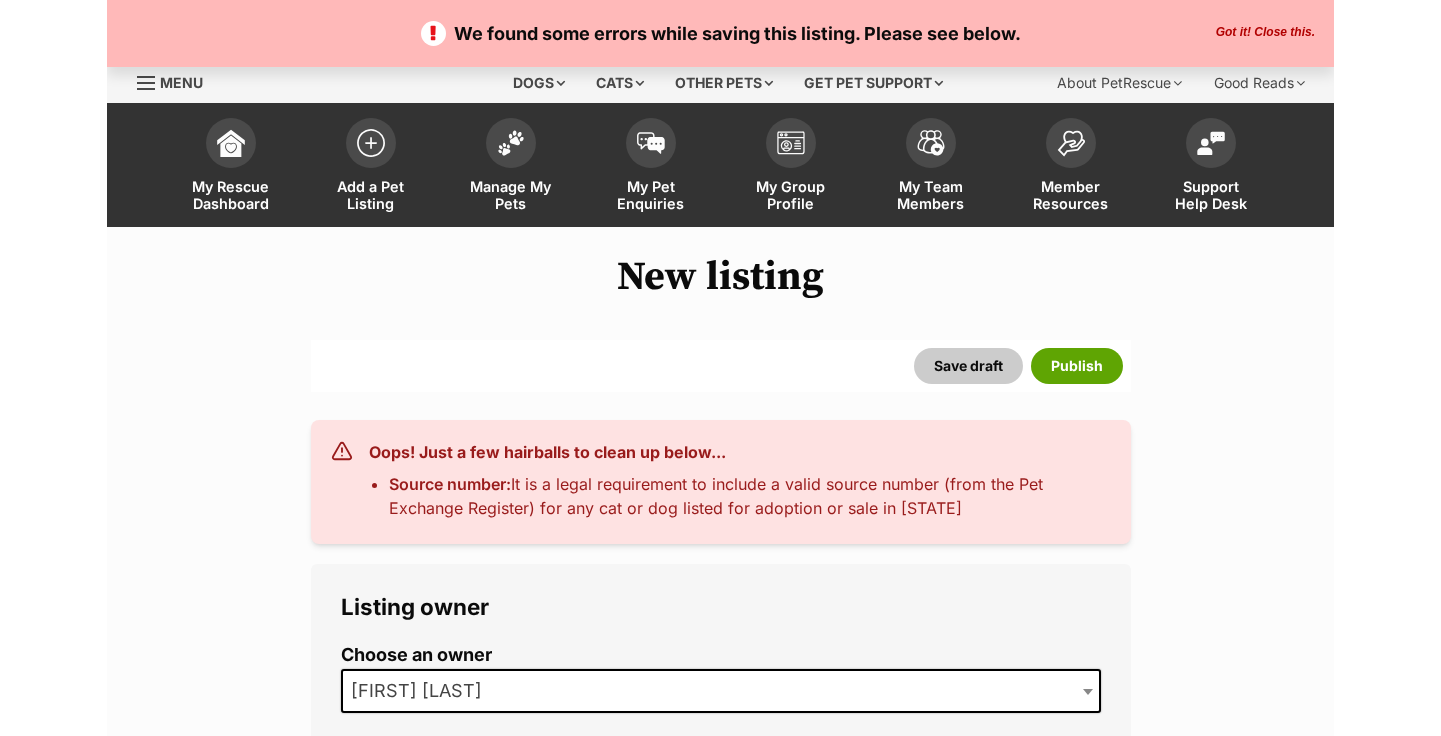 scroll, scrollTop: 0, scrollLeft: 0, axis: both 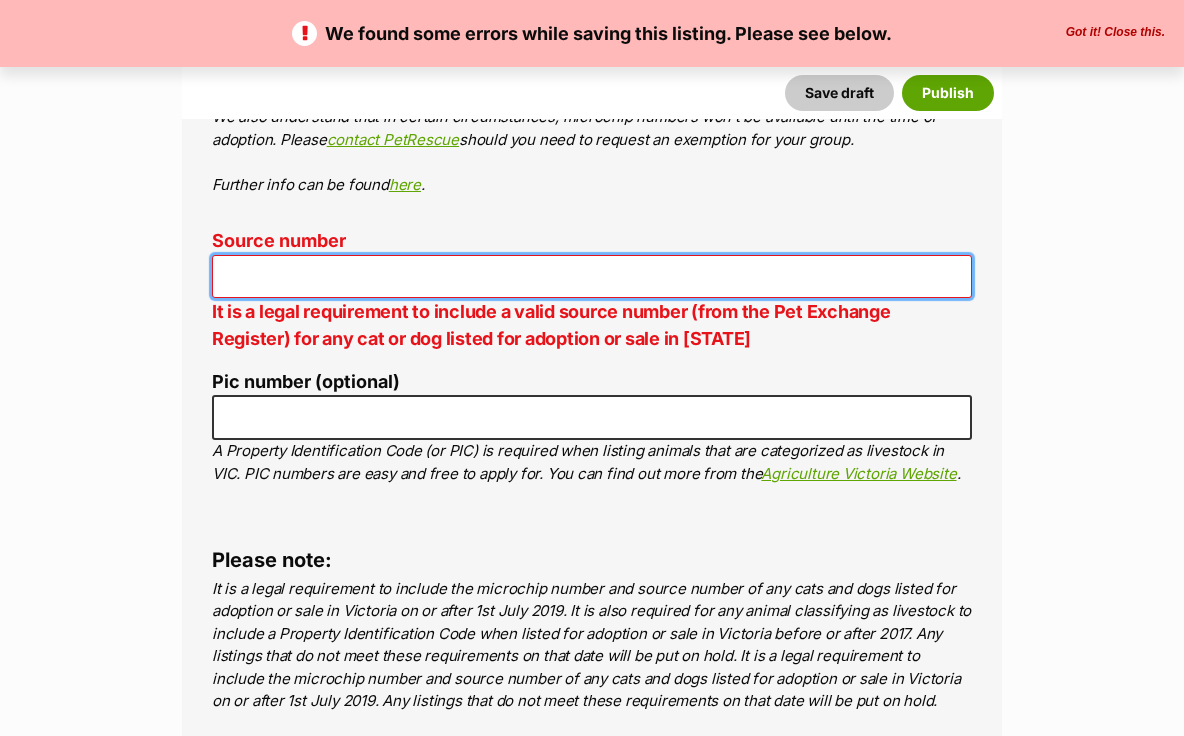 click on "Source number" at bounding box center (592, 276) 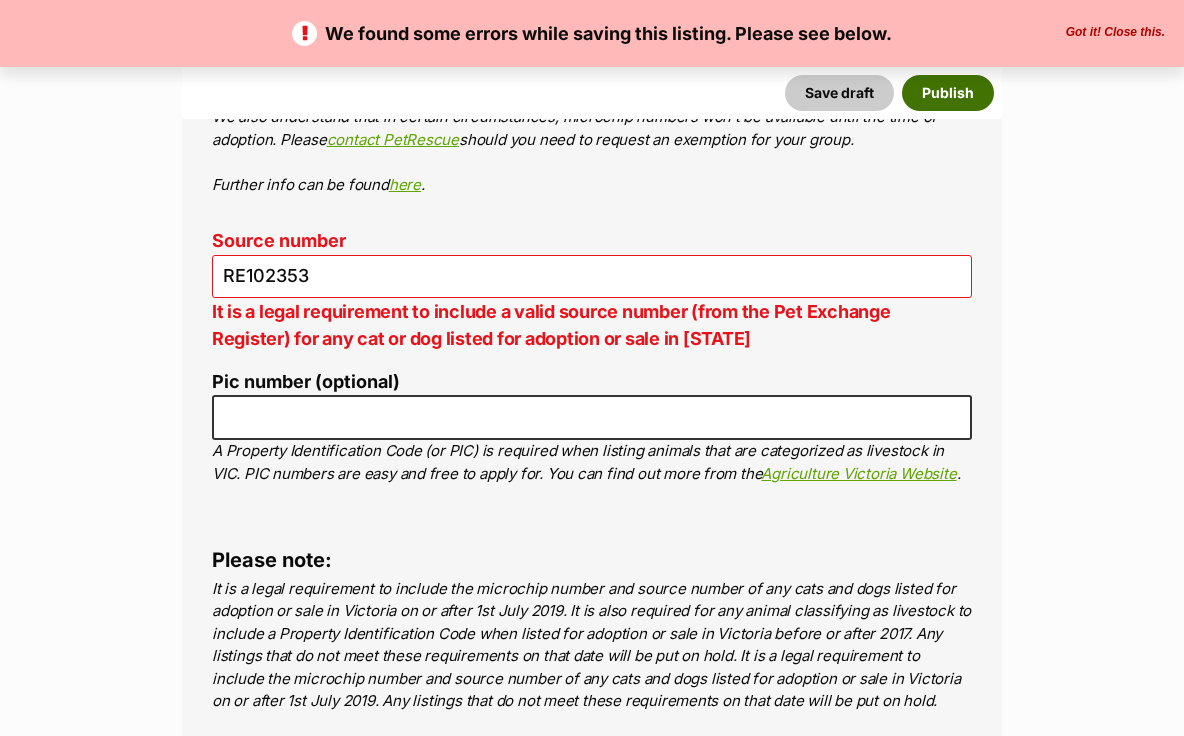 click on "Publish" at bounding box center [948, 93] 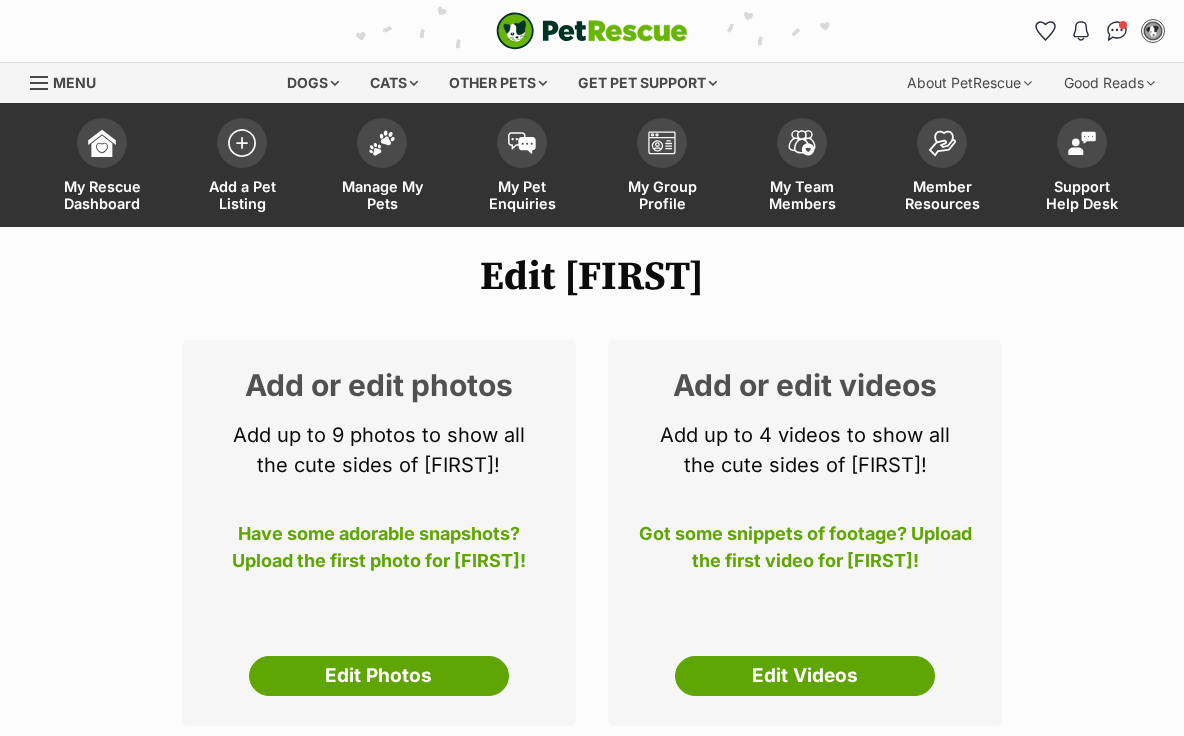 scroll, scrollTop: 0, scrollLeft: 0, axis: both 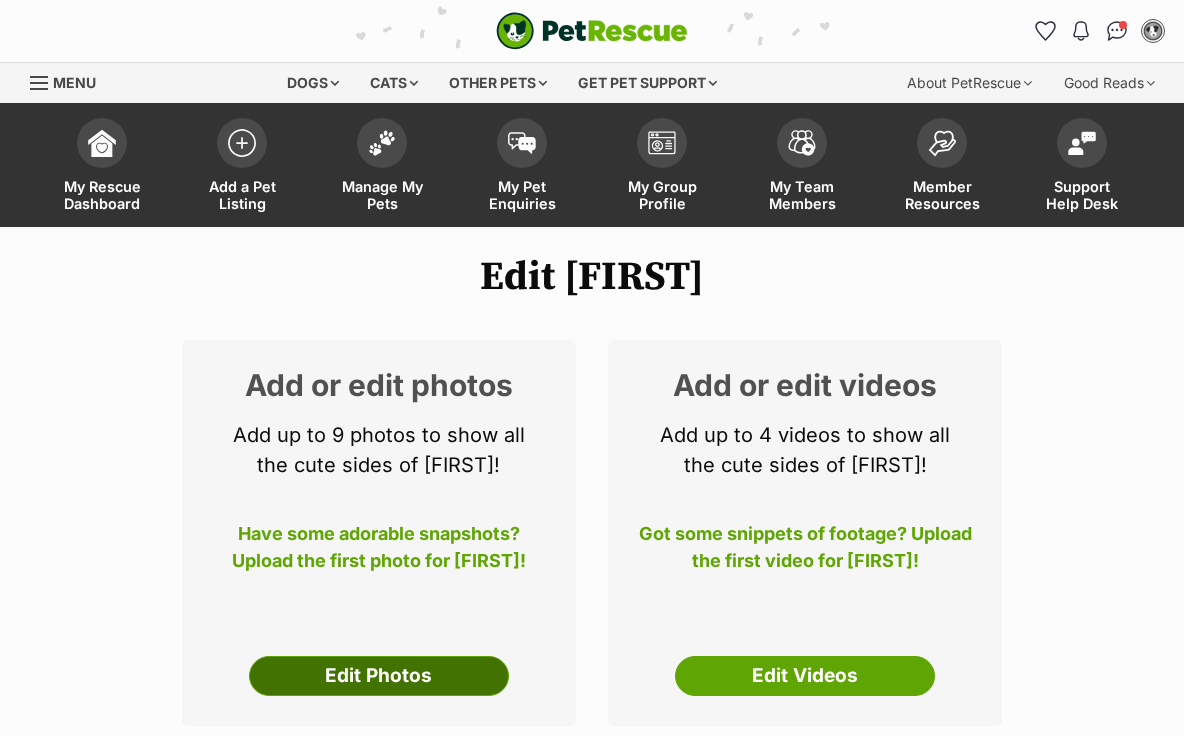 click on "Edit Photos" at bounding box center (379, 676) 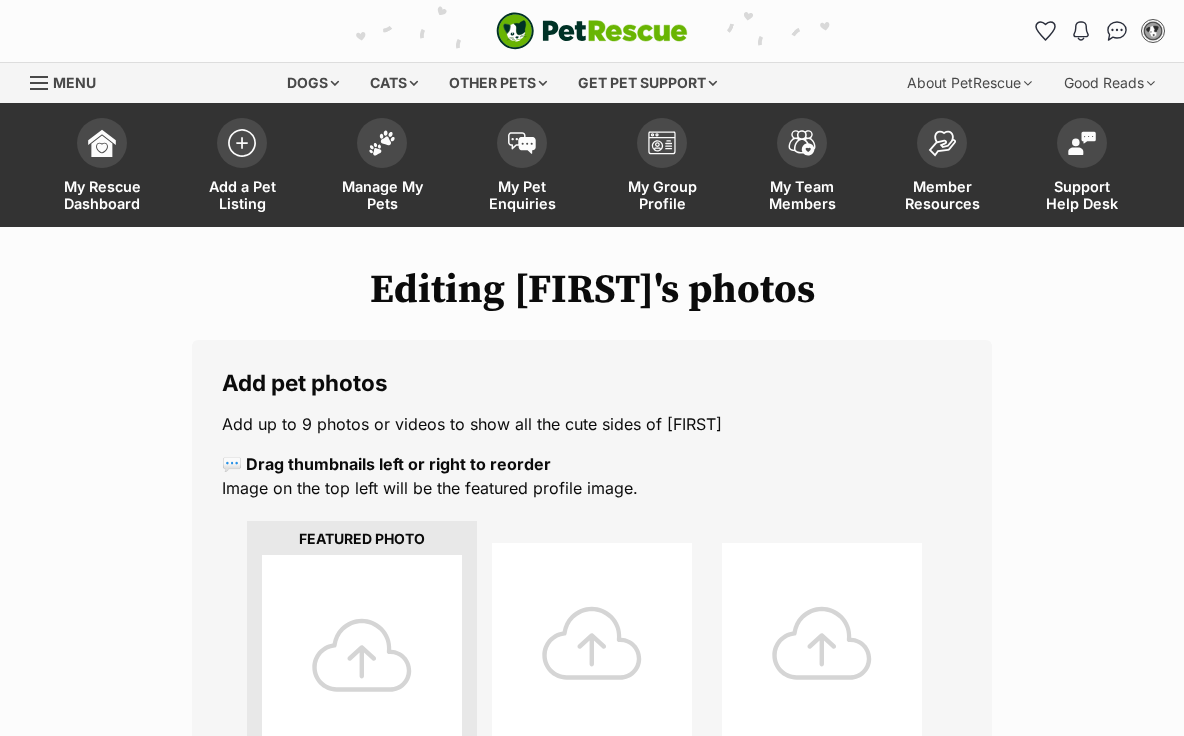 scroll, scrollTop: 0, scrollLeft: 0, axis: both 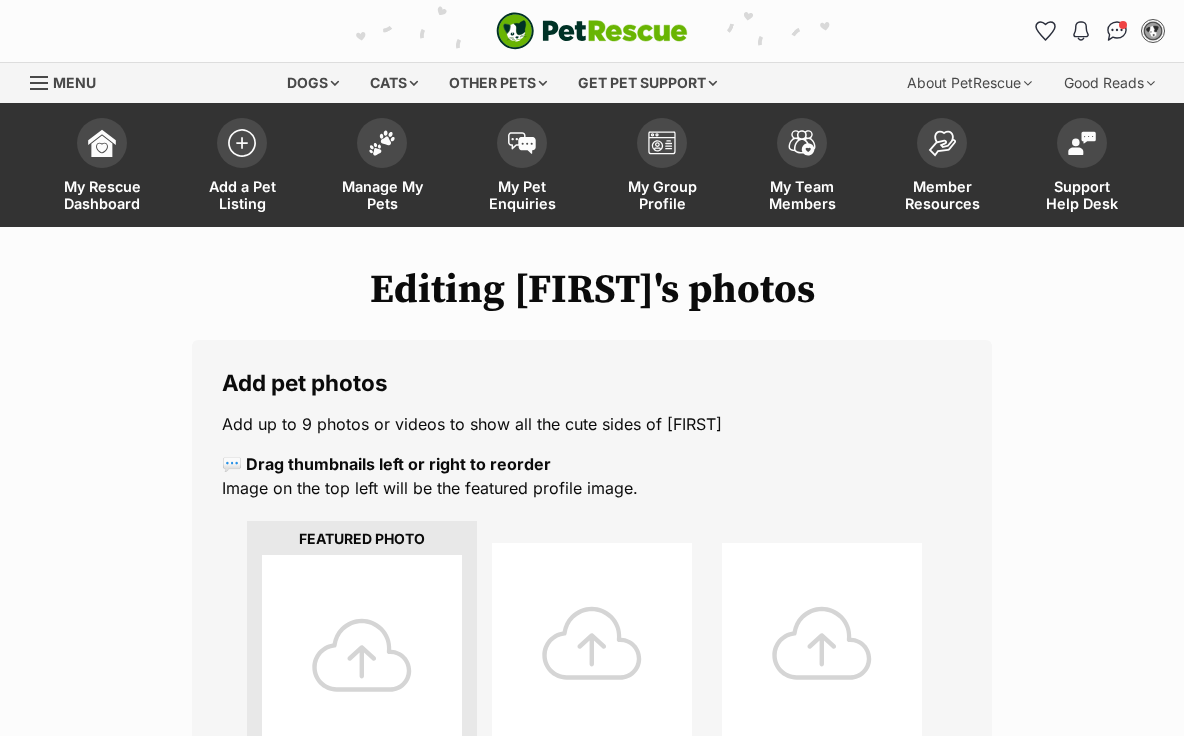 click at bounding box center (362, 655) 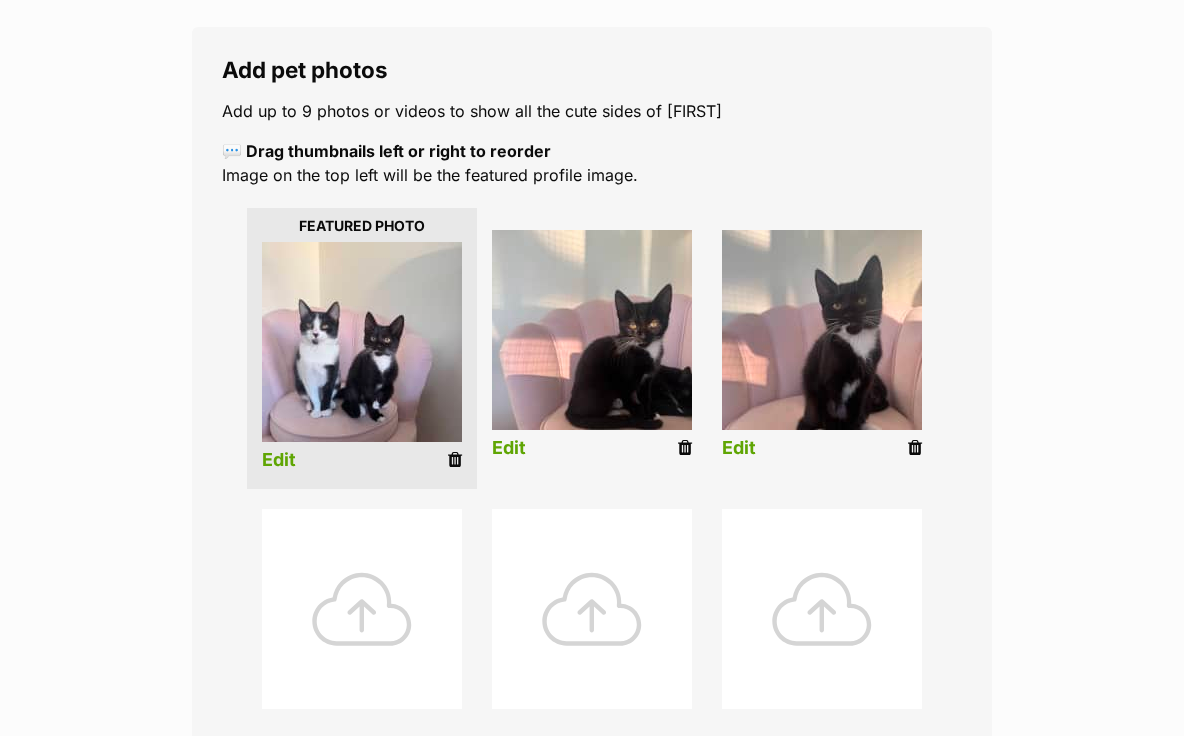 scroll, scrollTop: 314, scrollLeft: 0, axis: vertical 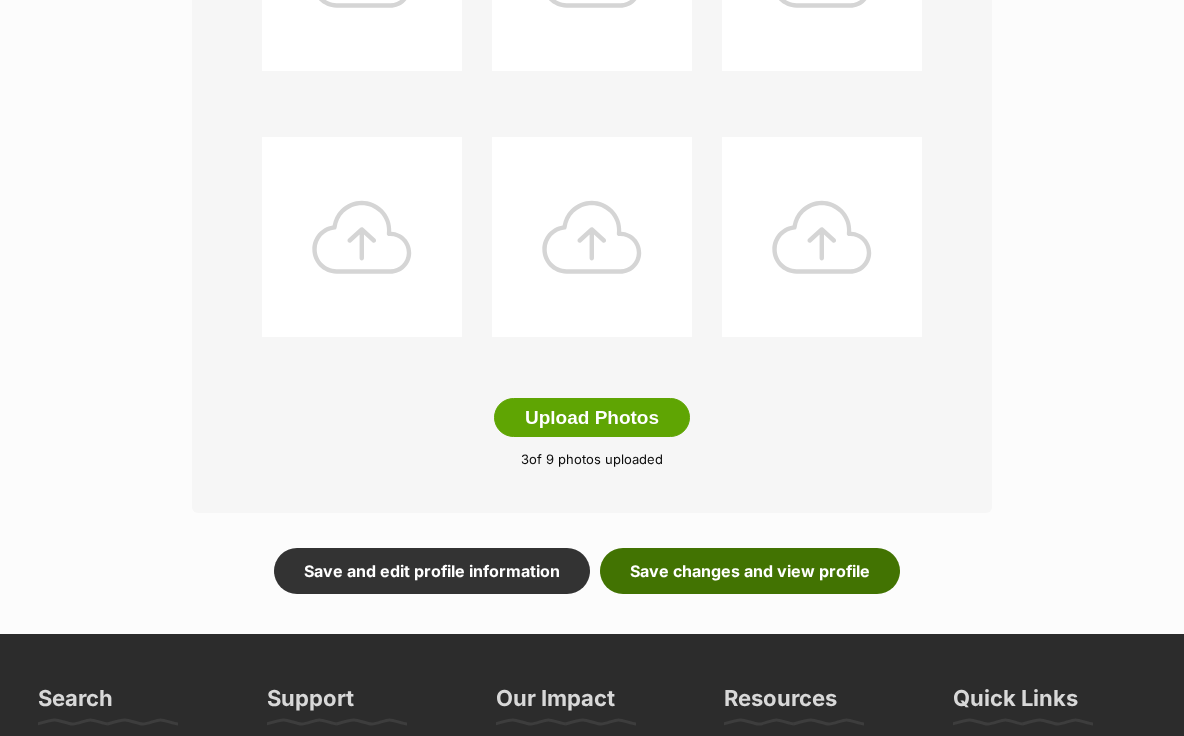 click on "Save changes and view profile" at bounding box center [750, 571] 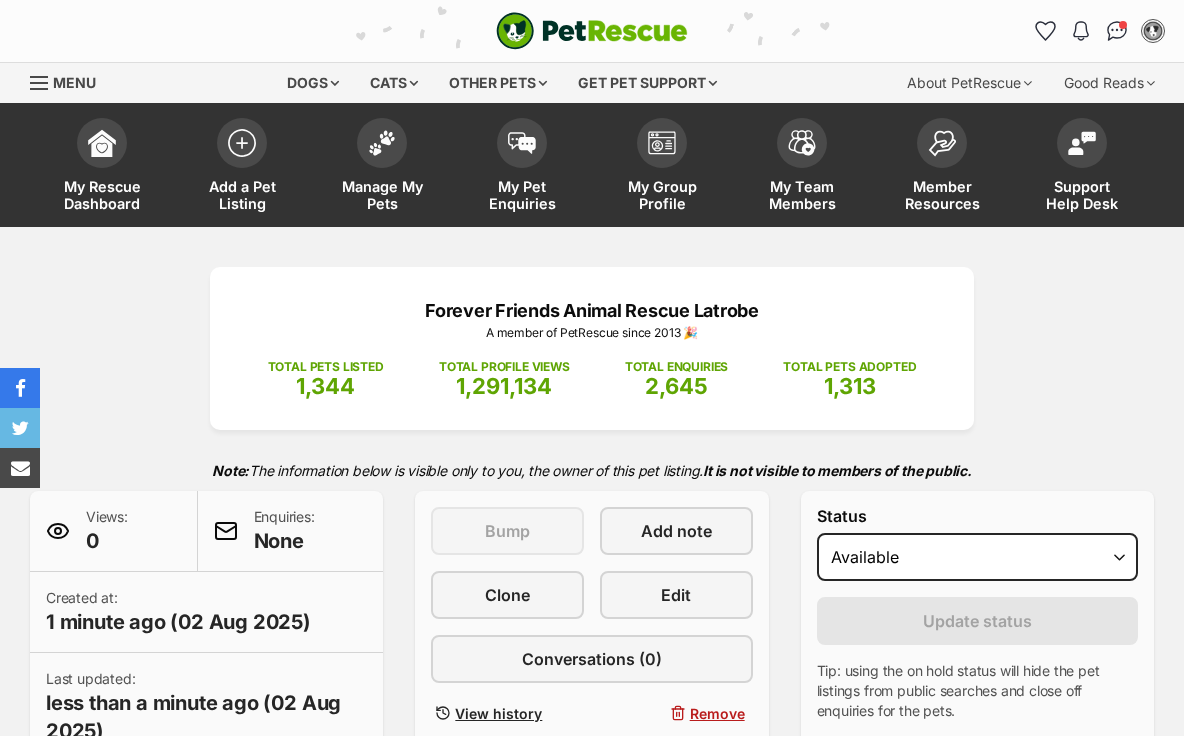 scroll, scrollTop: 0, scrollLeft: 0, axis: both 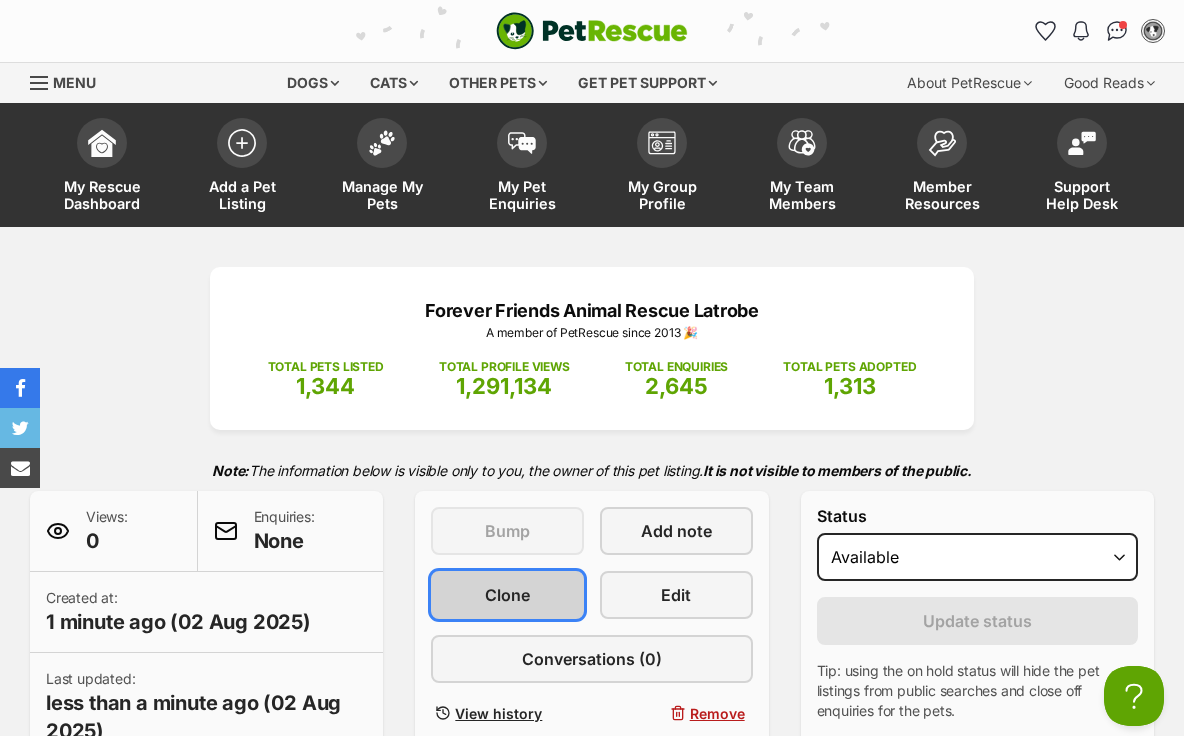 click on "Clone" at bounding box center [507, 595] 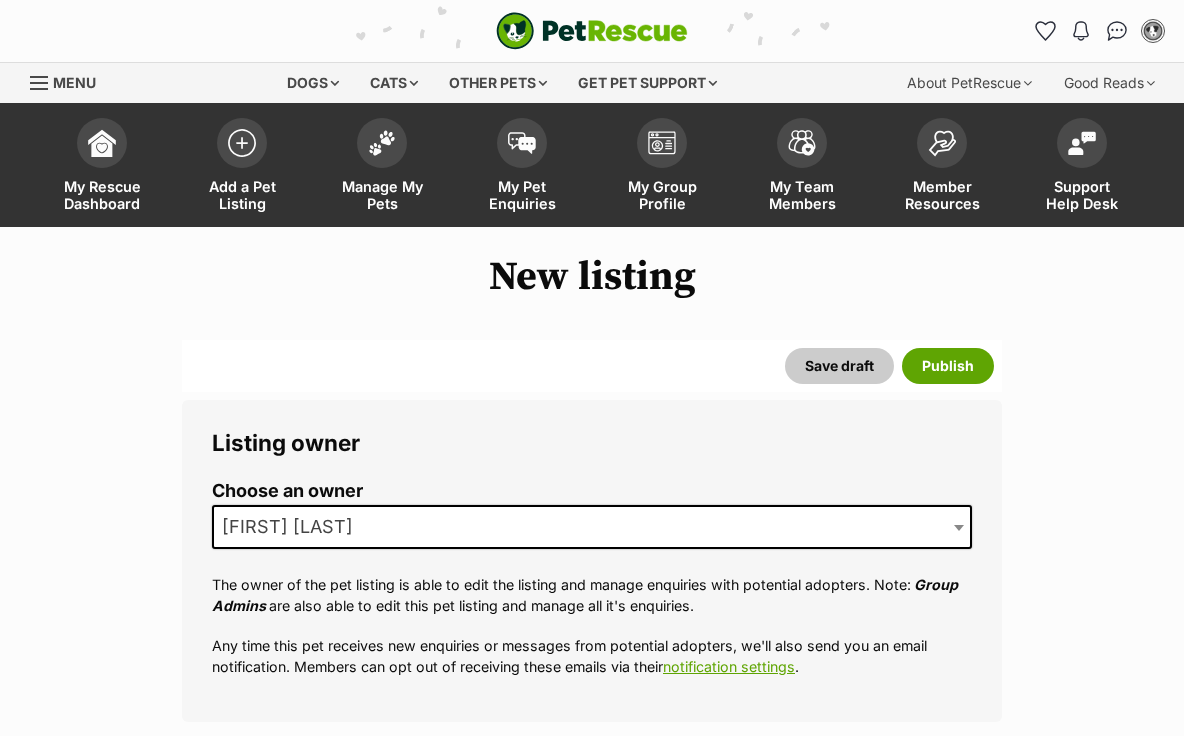 scroll, scrollTop: 0, scrollLeft: 0, axis: both 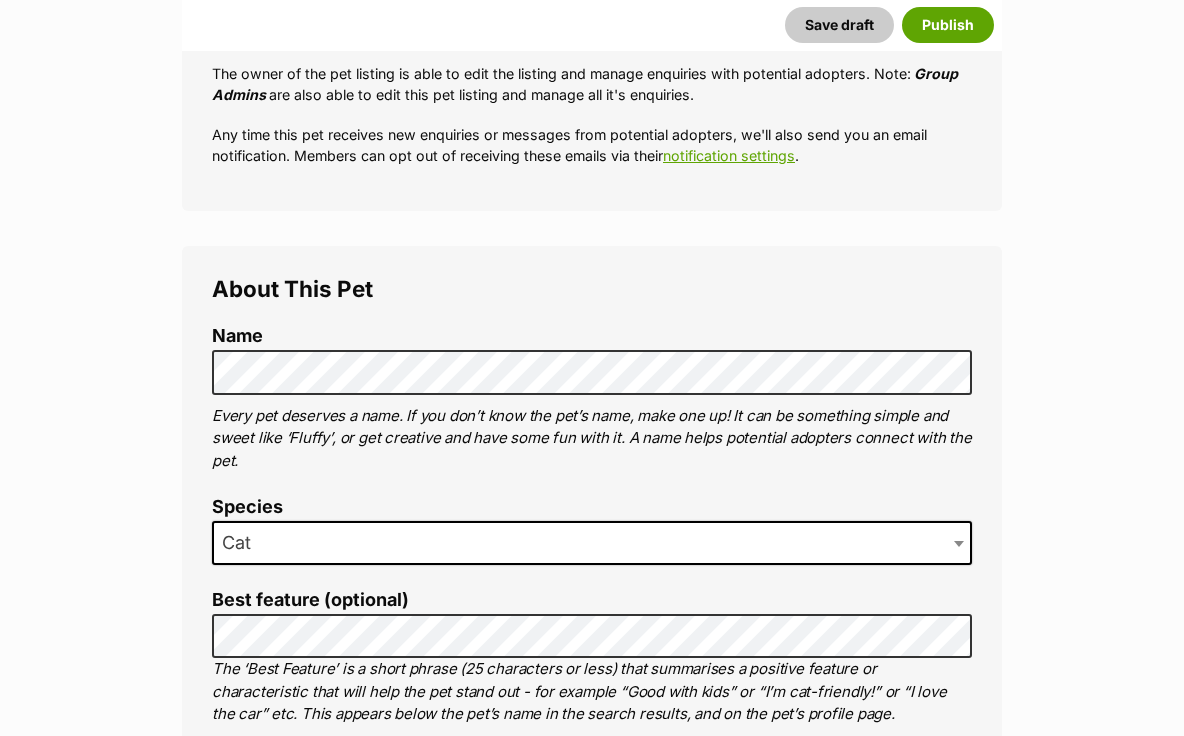 click on "Name
Henlo there, it looks like you might be using the pet name field to indicate that this pet is now on hold - we recommend updating the status to on hold from the listing page instead!
Every pet deserves a name. If you don’t know the pet’s name, make one up! It can be something simple and sweet like ‘Fluffy’, or get creative and have some fun with it. A name helps potential adopters connect with the pet.
Species Cat
Best feature (optional)
The ‘Best Feature’ is a short phrase (25 characters or less) that summarises a positive feature or characteristic that will help the pet stand out - for example “Good with kids” or “I’m cat-friendly!” or “I love the car” etc. This appears below the pet’s name in the search results, and on the pet’s profile page.
Personality 7156  characters remaining
How to write a great pet profile  for more tips and our  Pet Listing Rules  for more info.
Generate a profile using AI
Beta
- Good with other dogs" at bounding box center [592, 1201] 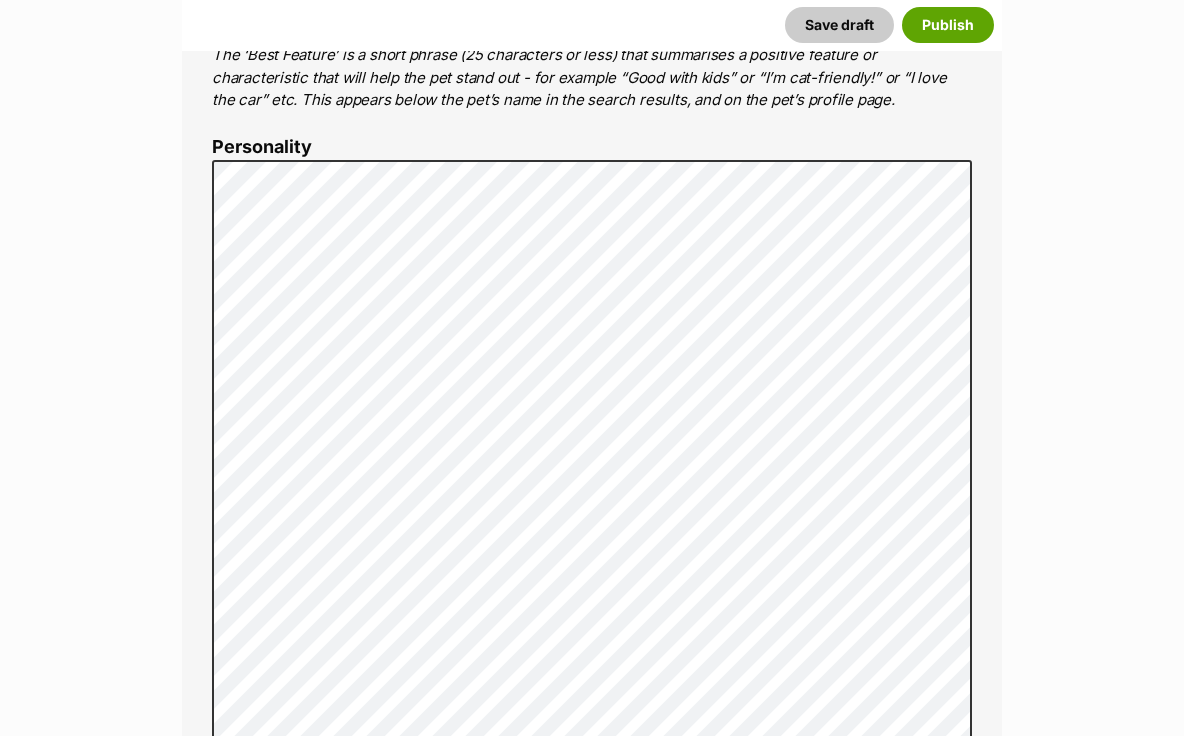 scroll, scrollTop: 1128, scrollLeft: 0, axis: vertical 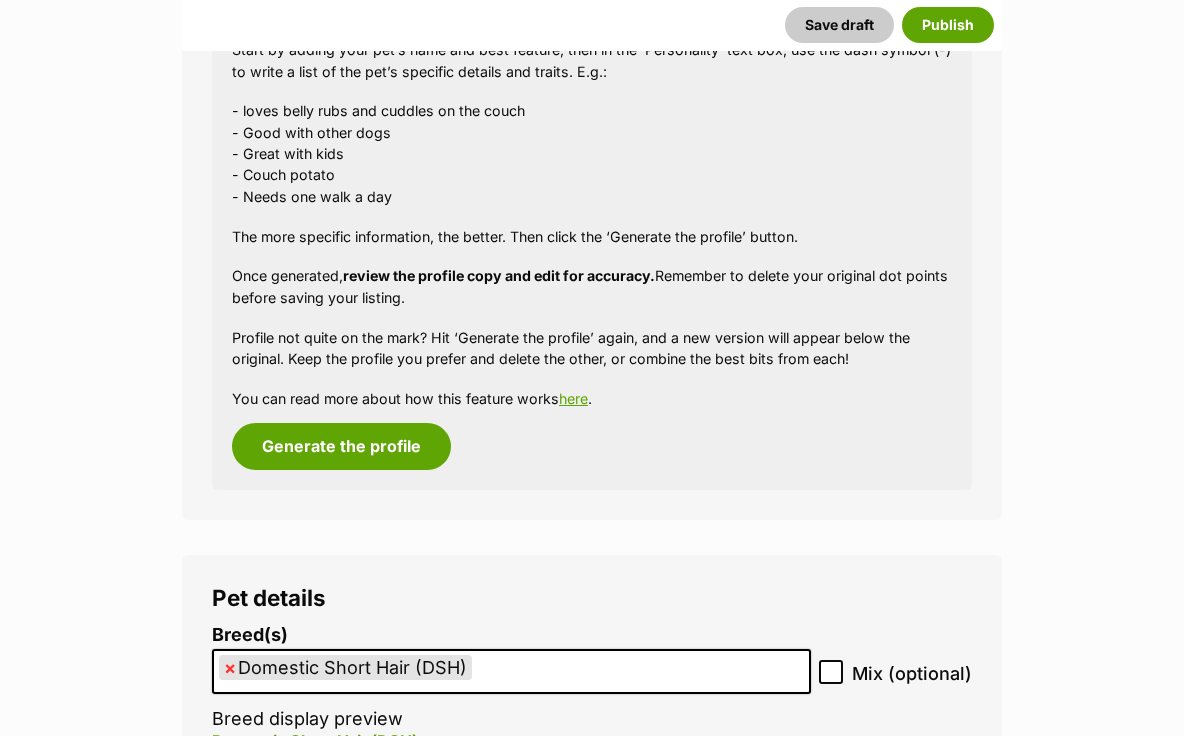 click on "Name
Henlo there, it looks like you might be using the pet name field to indicate that this pet is now on hold - we recommend updating the status to on hold from the listing page instead!
Every pet deserves a name. If you don’t know the pet’s name, make one up! It can be something simple and sweet like ‘Fluffy’, or get creative and have some fun with it. A name helps potential adopters connect with the pet.
Species Cat
Best feature (optional)
The ‘Best Feature’ is a short phrase (25 characters or less) that summarises a positive feature or characteristic that will help the pet stand out - for example “Good with kids” or “I’m cat-friendly!” or “I love the car” etc. This appears below the pet’s name in the search results, and on the pet’s profile page.
Personality 7156  characters remaining
How to write a great pet profile  for more tips and our  Pet Listing Rules  for more info.
Generate a profile using AI
Beta
- Good with other dogs" at bounding box center (592, -386) 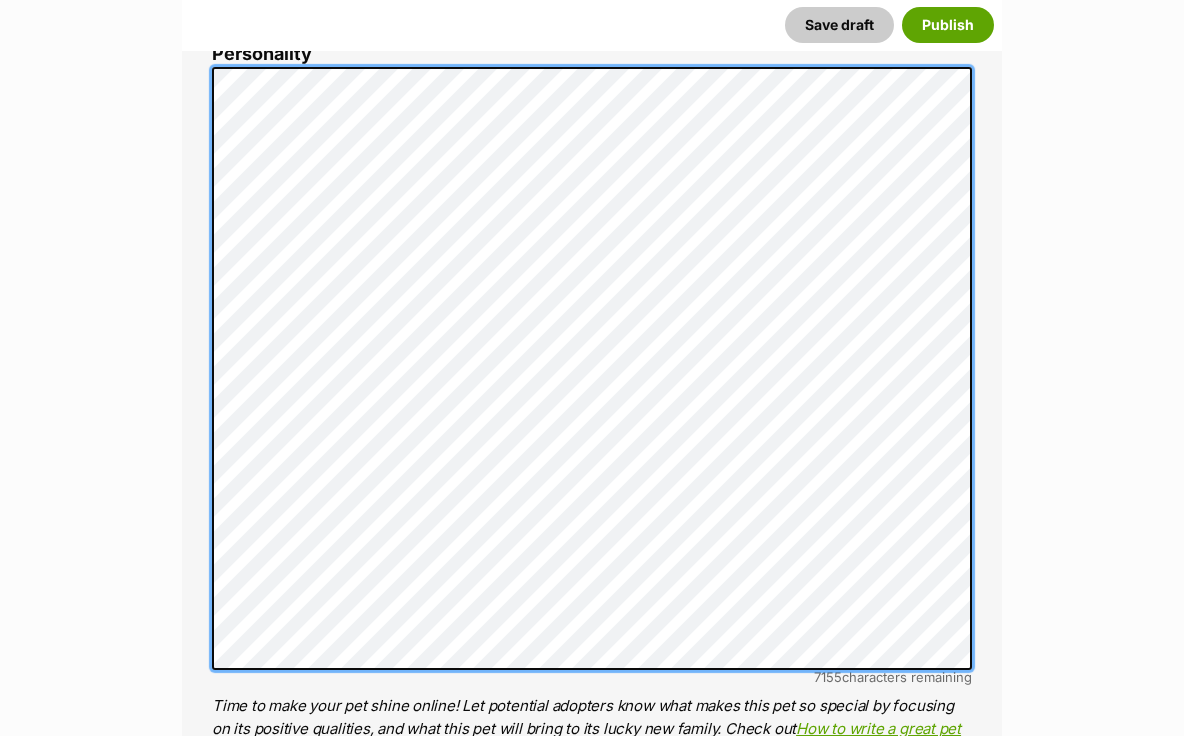 scroll, scrollTop: 1177, scrollLeft: 0, axis: vertical 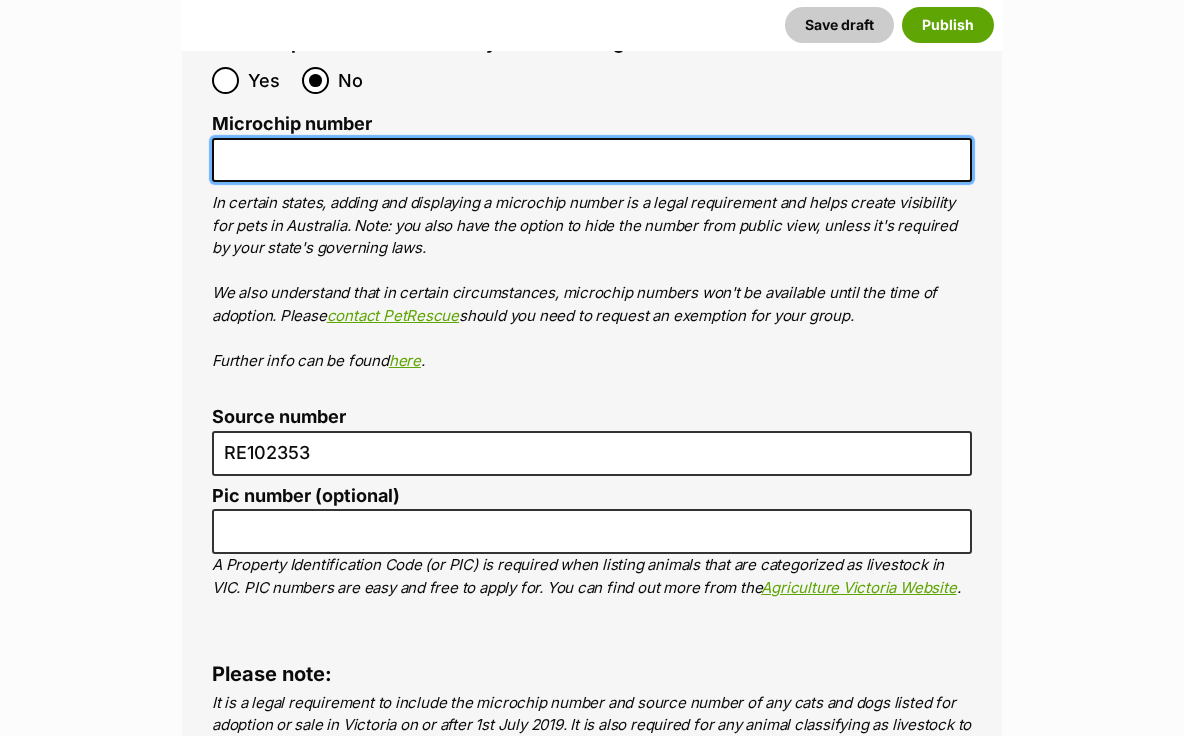 click on "Microchip number" at bounding box center [592, 160] 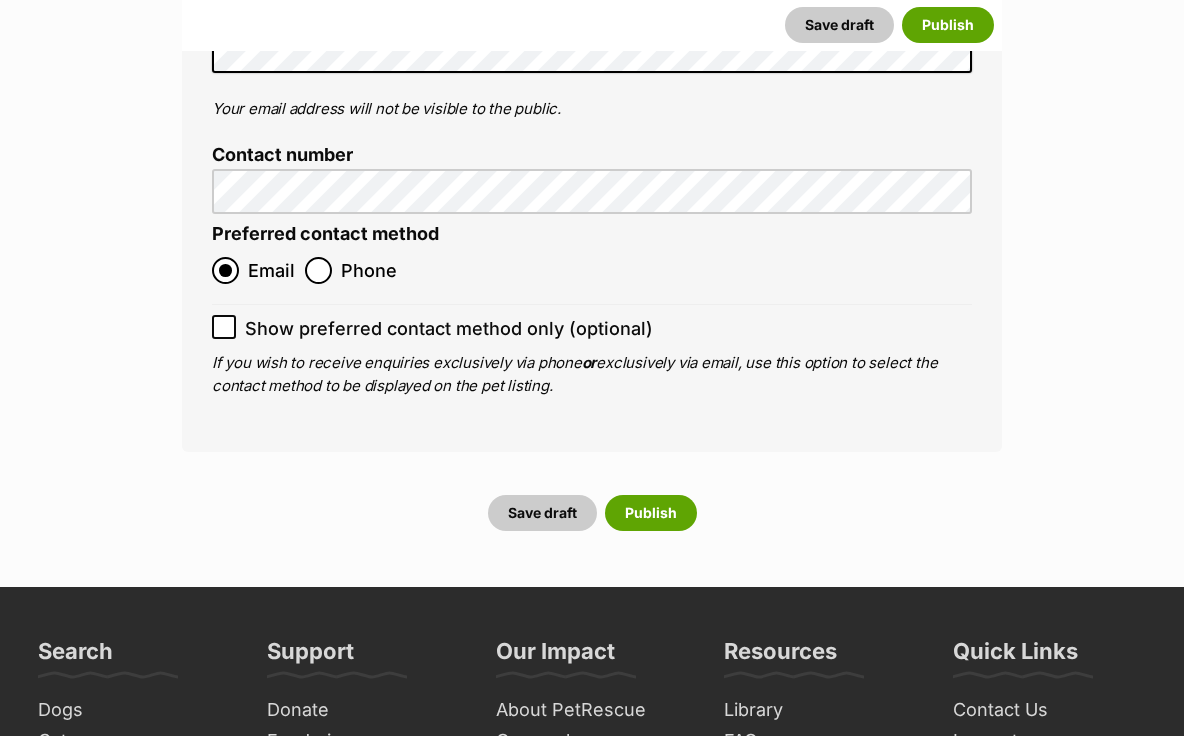 scroll, scrollTop: 8033, scrollLeft: 0, axis: vertical 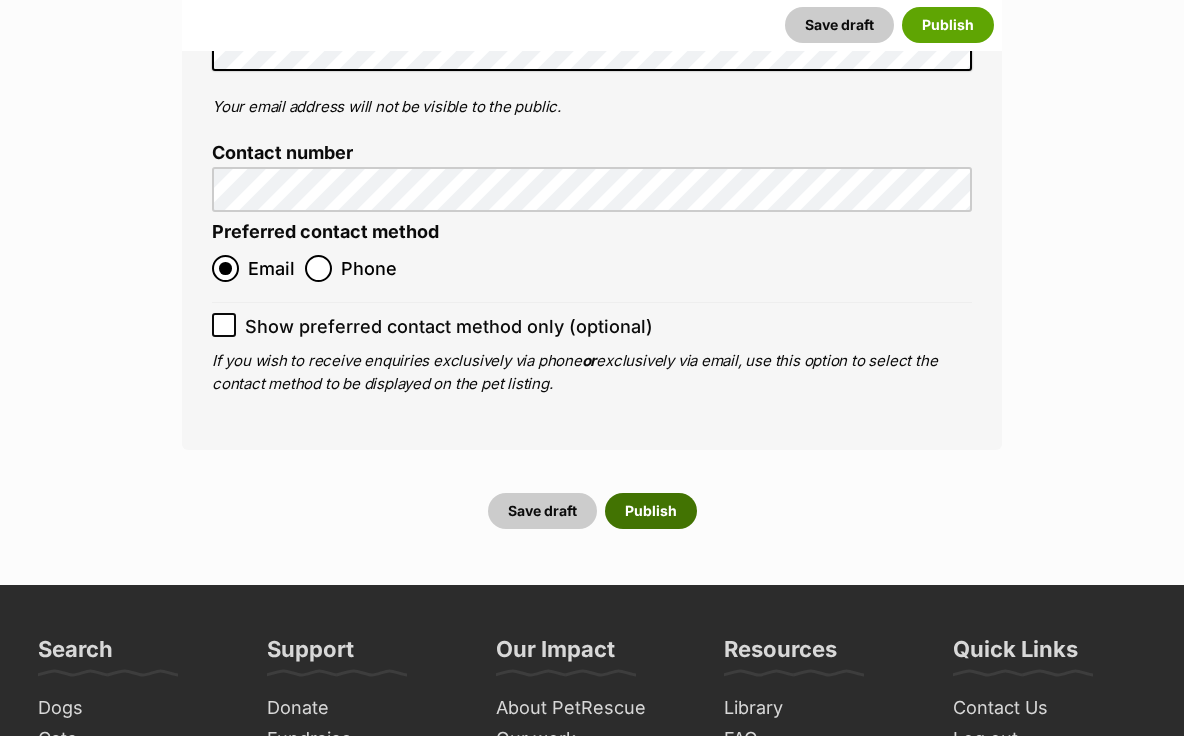 type on "[NUMBER]" 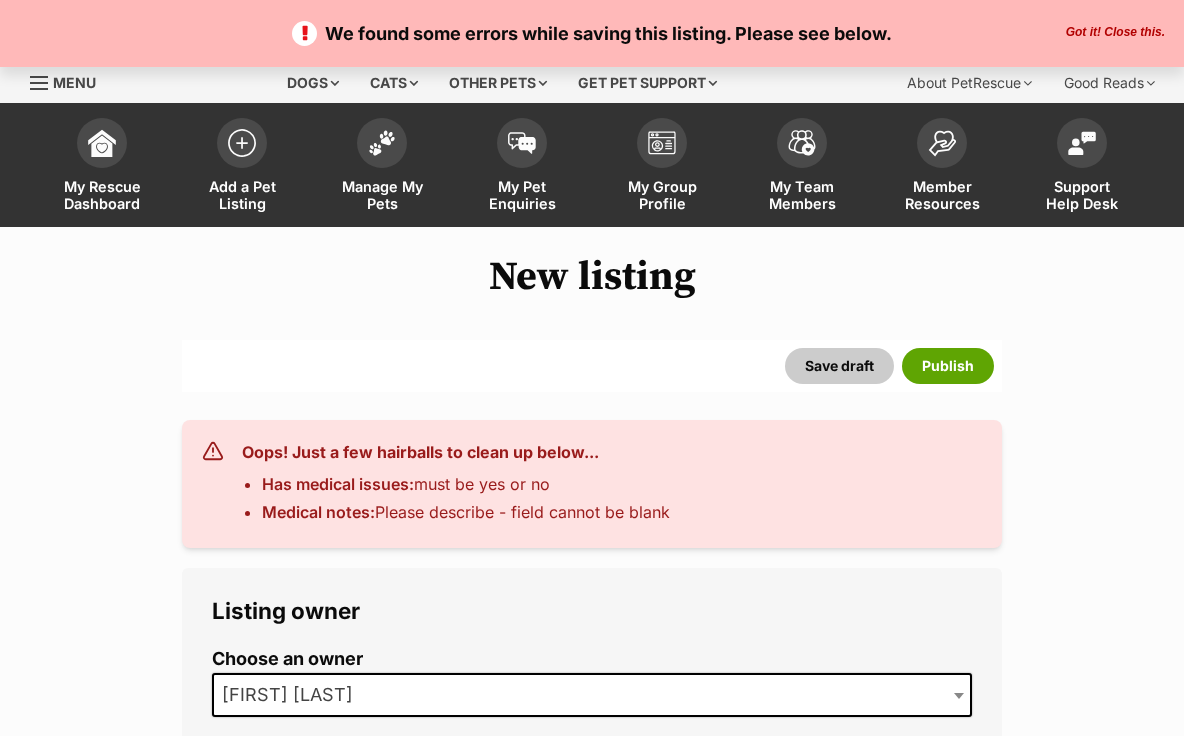 scroll, scrollTop: 0, scrollLeft: 0, axis: both 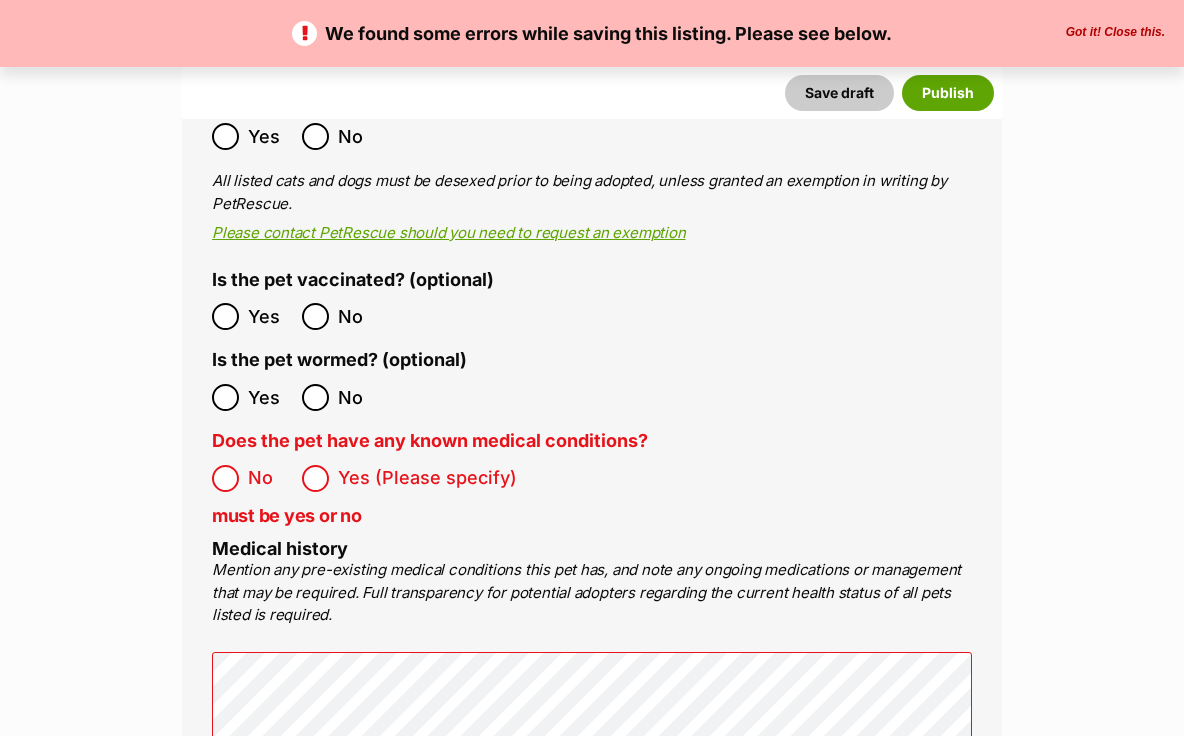click on "No" at bounding box center [252, 478] 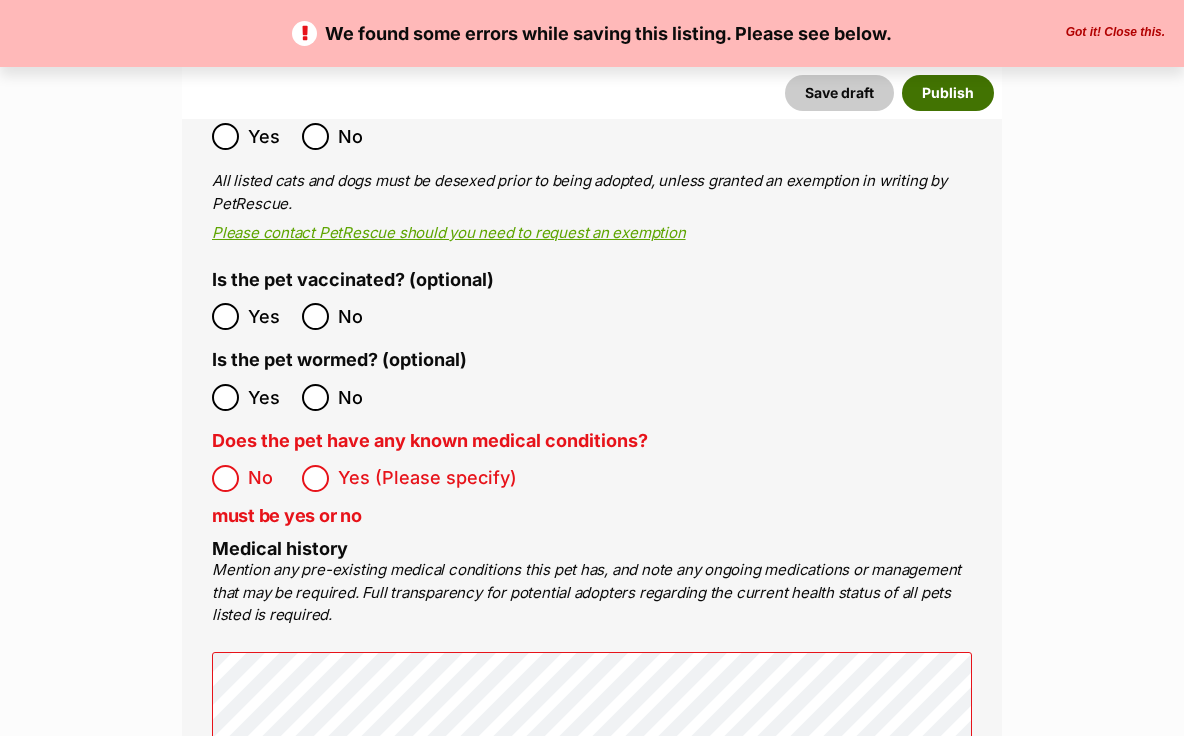click on "Publish" at bounding box center [948, 93] 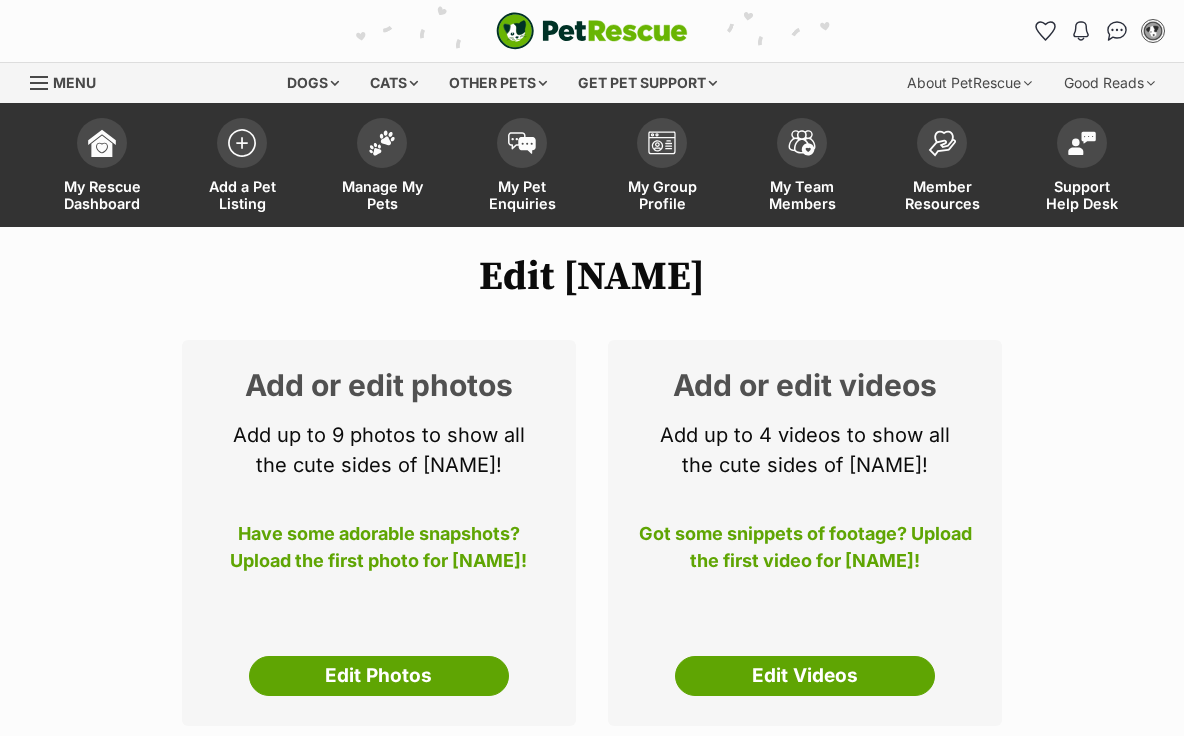scroll, scrollTop: 0, scrollLeft: 0, axis: both 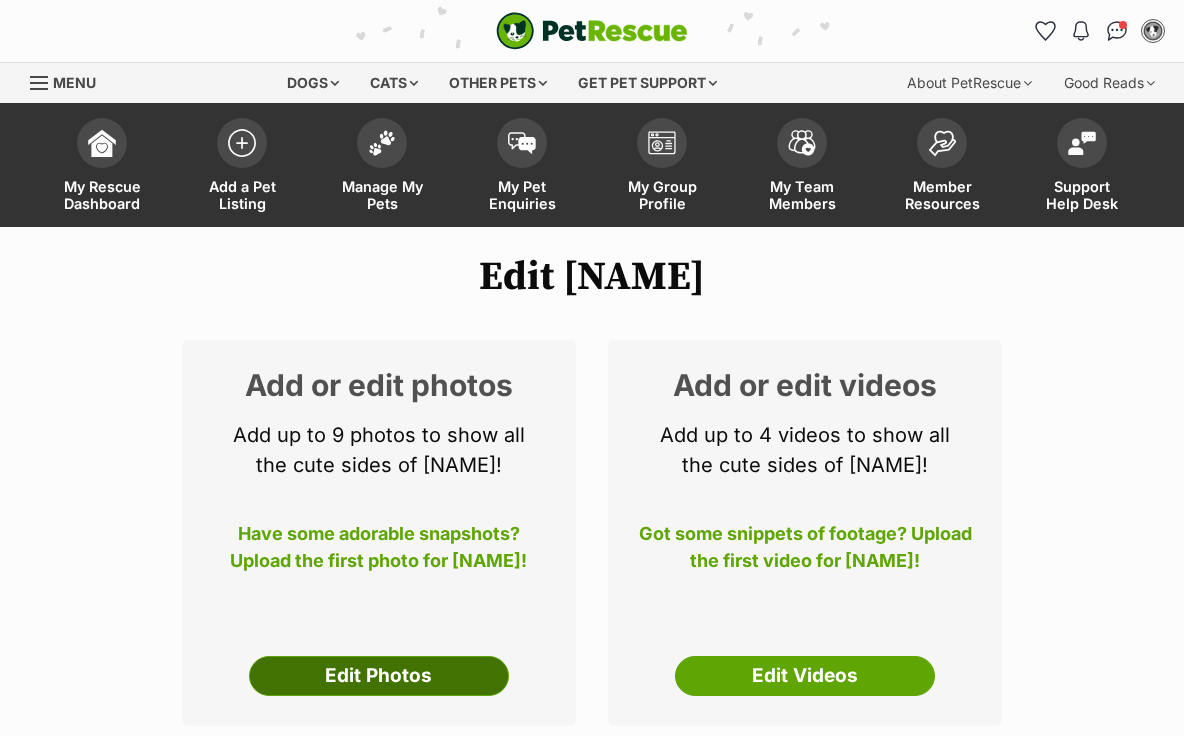 click on "Edit Photos" at bounding box center (379, 676) 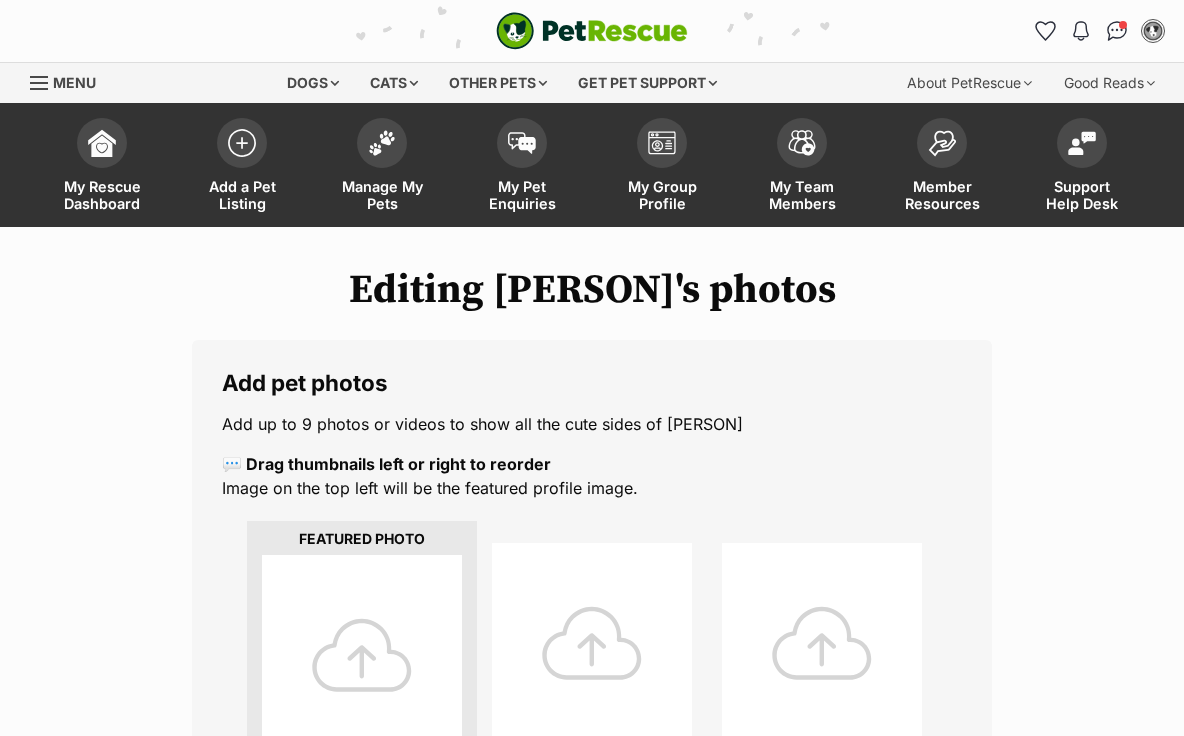 scroll, scrollTop: 0, scrollLeft: 0, axis: both 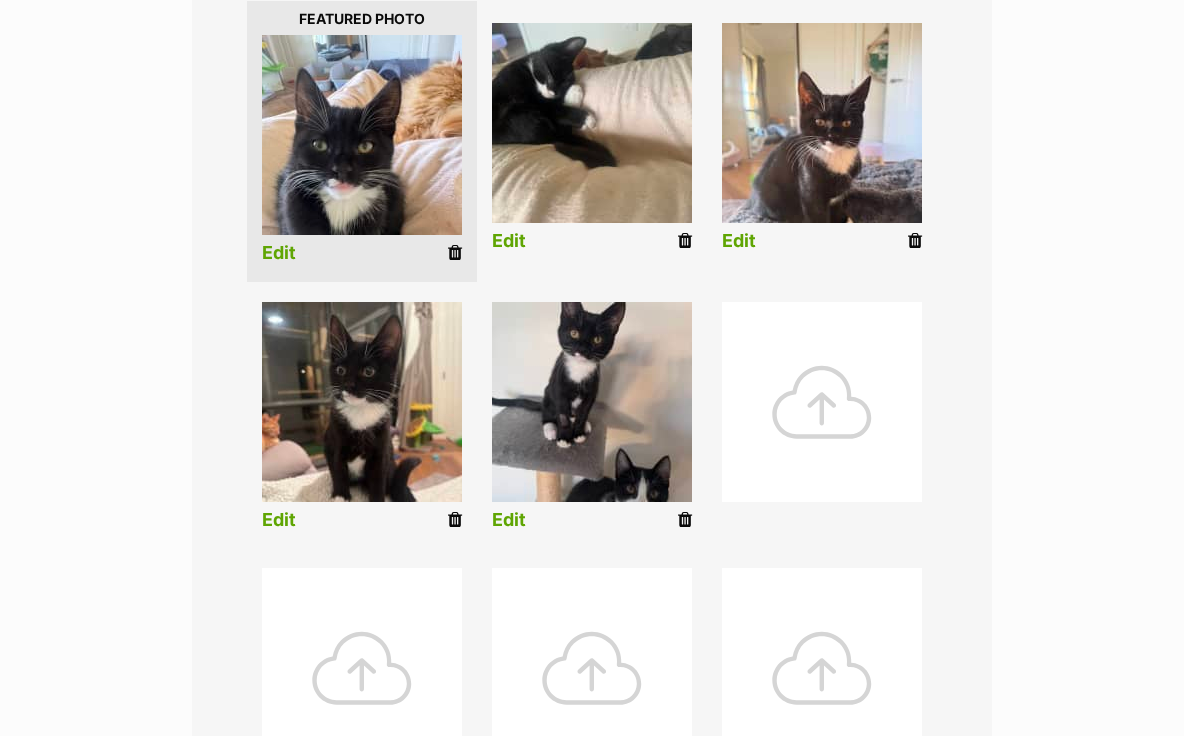 click on "Edit" at bounding box center (279, 253) 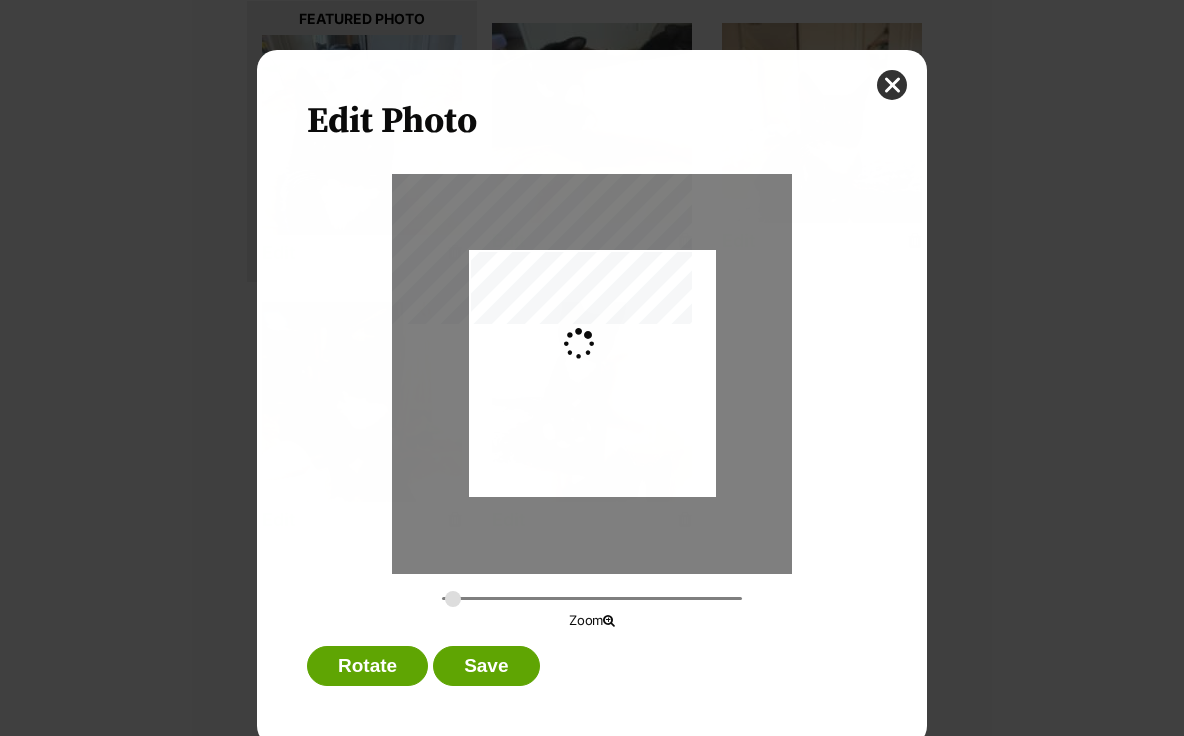 scroll, scrollTop: 0, scrollLeft: 0, axis: both 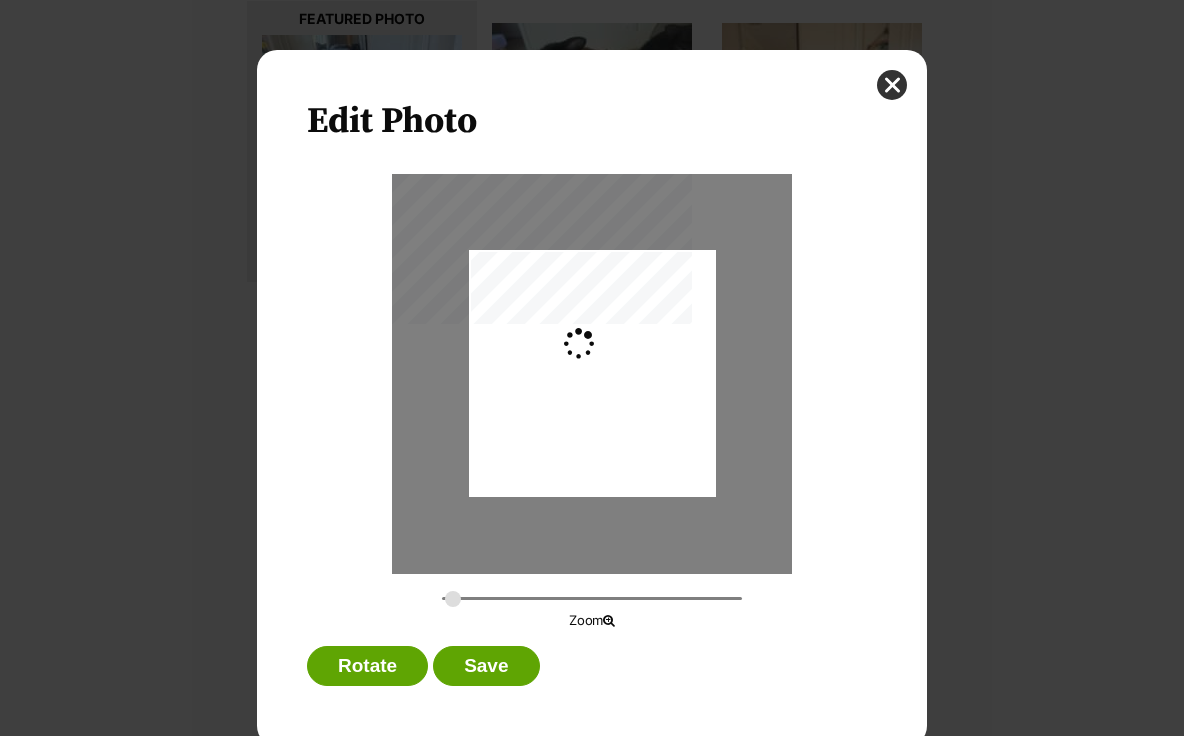 type on "0.2744" 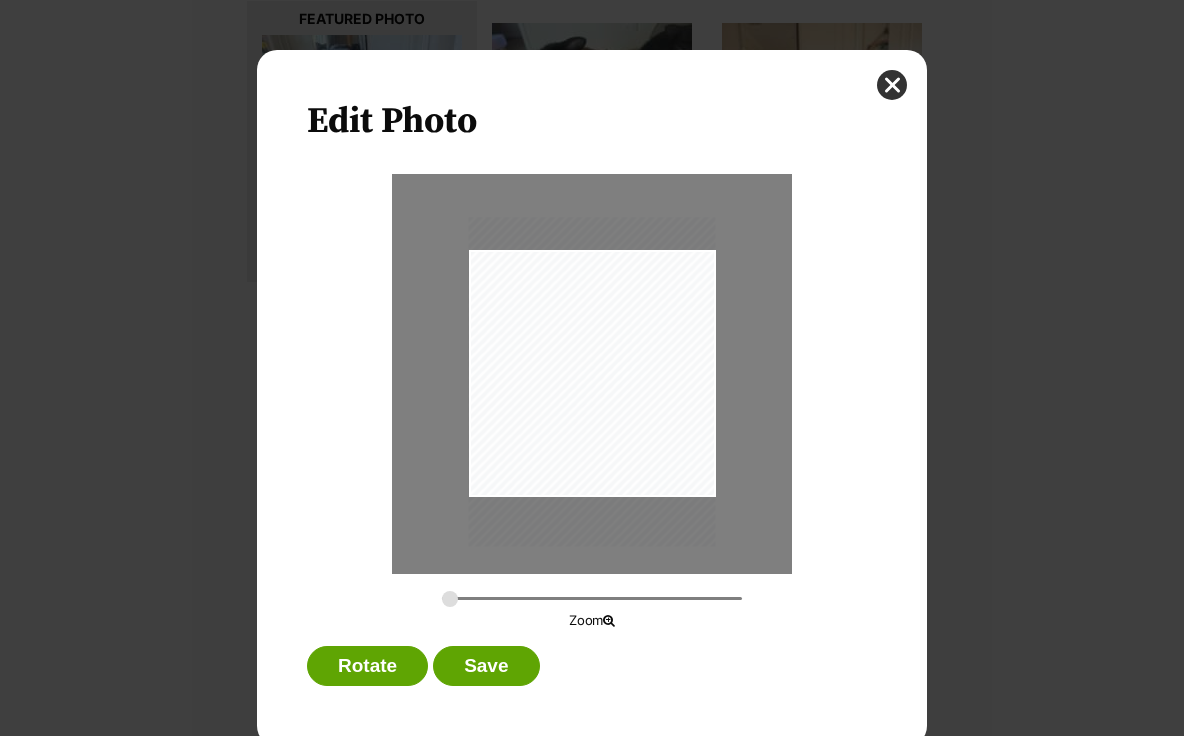 click at bounding box center [592, 381] 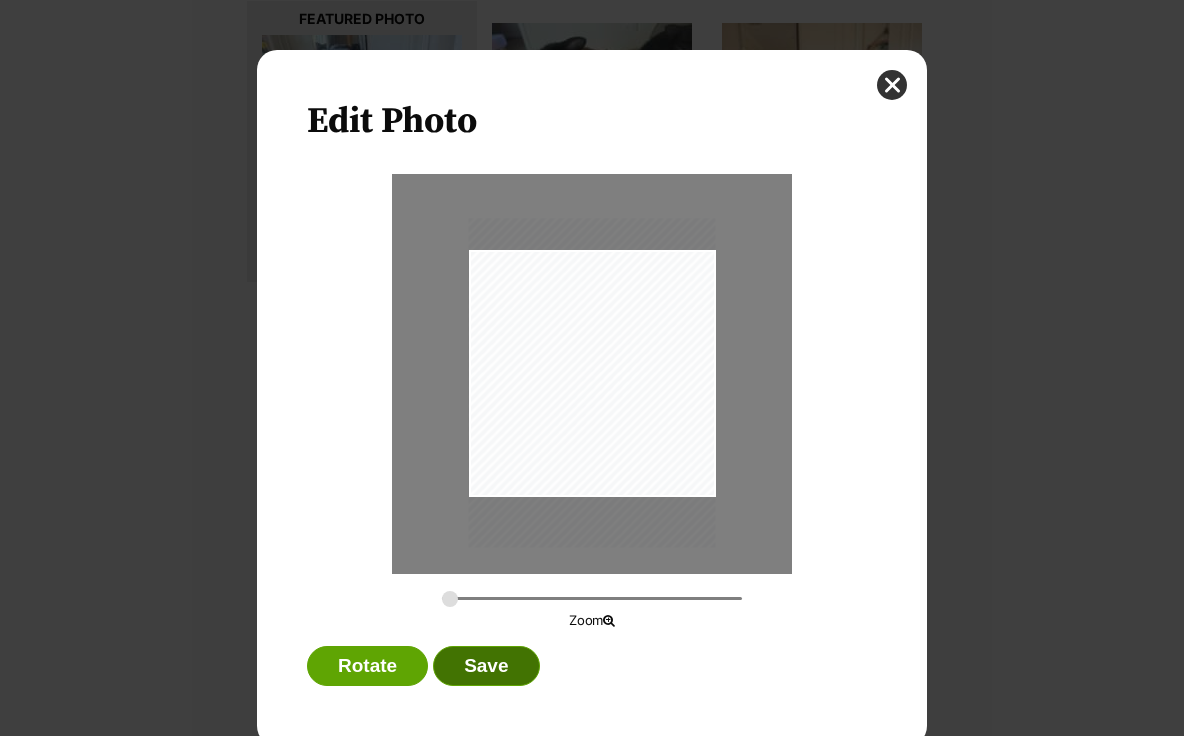click on "Save" at bounding box center (486, 666) 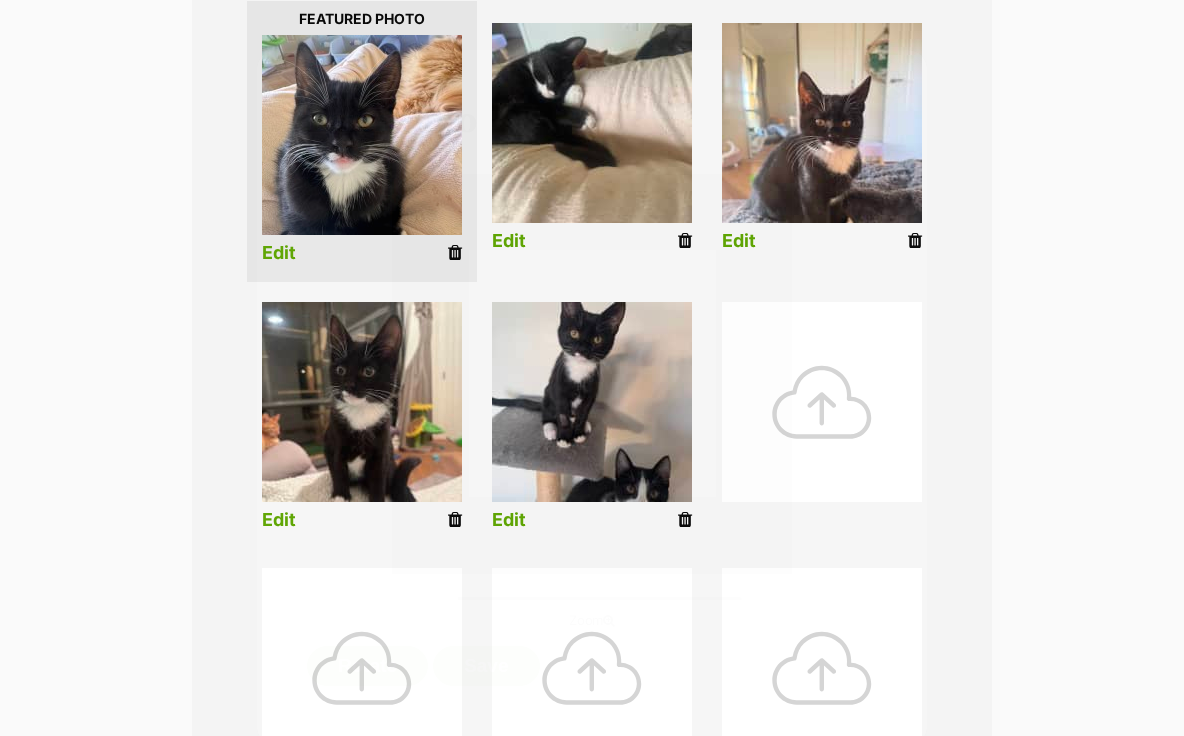 scroll, scrollTop: 520, scrollLeft: 0, axis: vertical 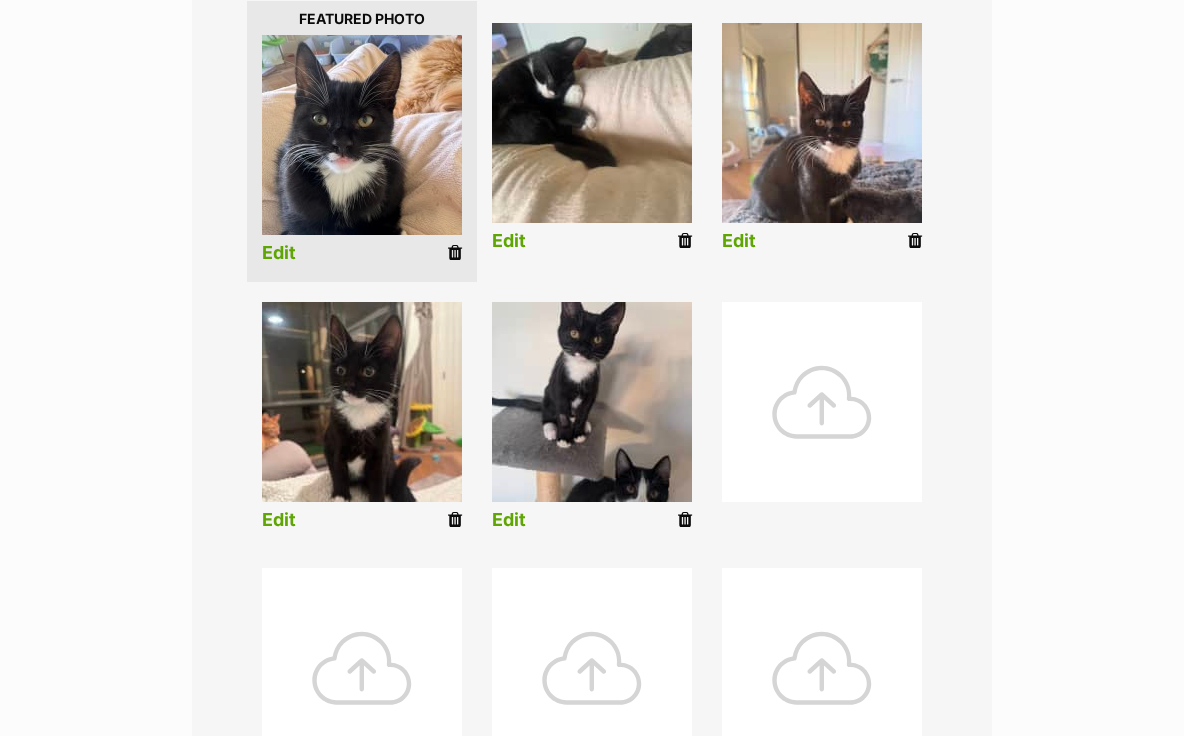 click on "Edit" at bounding box center (509, 520) 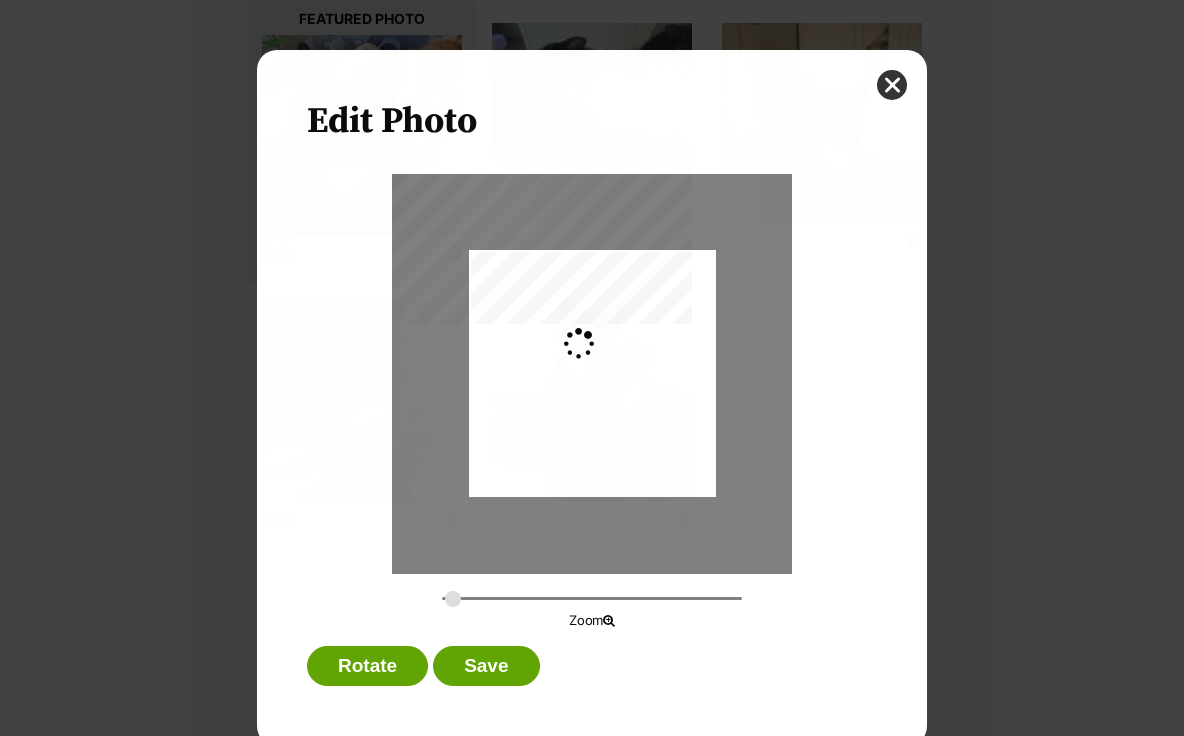 scroll, scrollTop: 0, scrollLeft: 0, axis: both 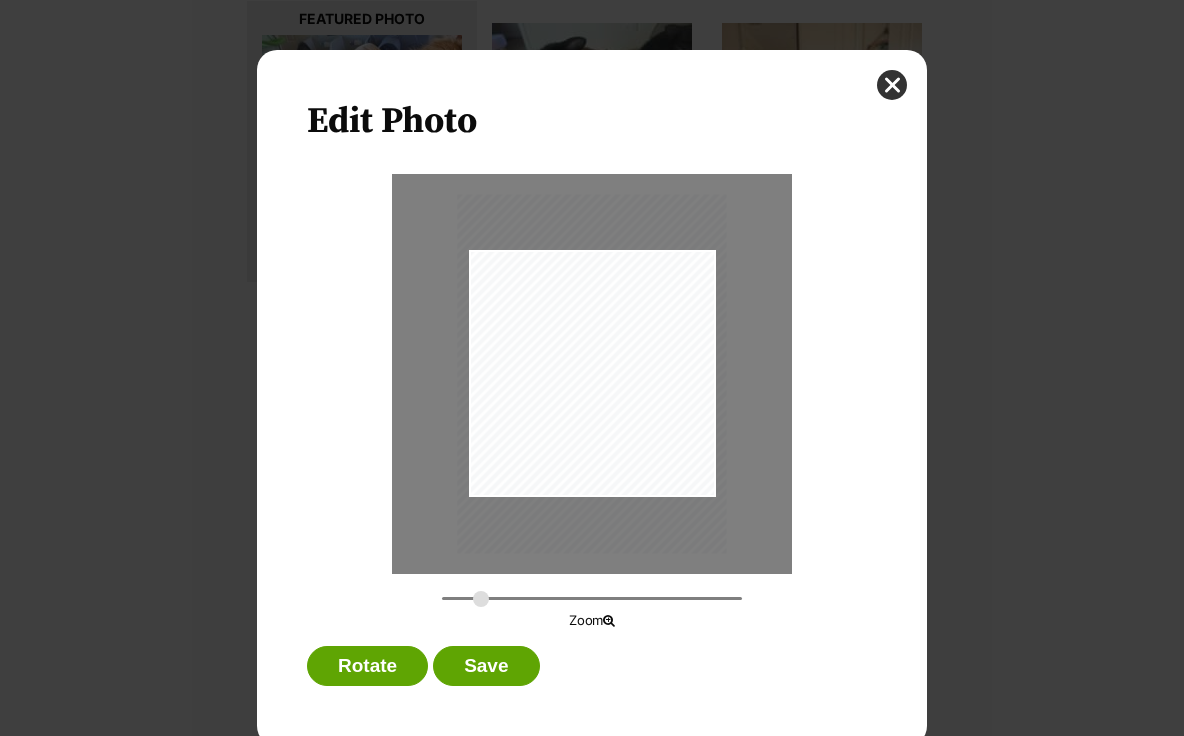 drag, startPoint x: 454, startPoint y: 598, endPoint x: 480, endPoint y: 598, distance: 26 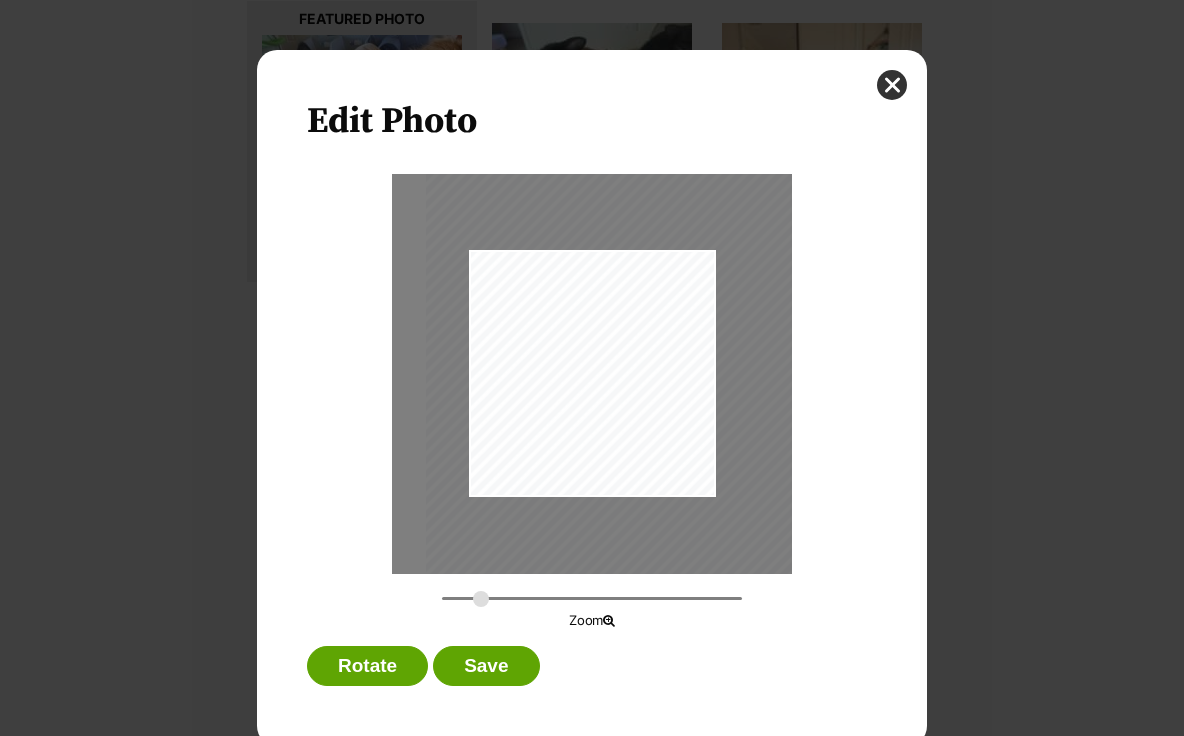 drag, startPoint x: 546, startPoint y: 450, endPoint x: 562, endPoint y: 469, distance: 24.839485 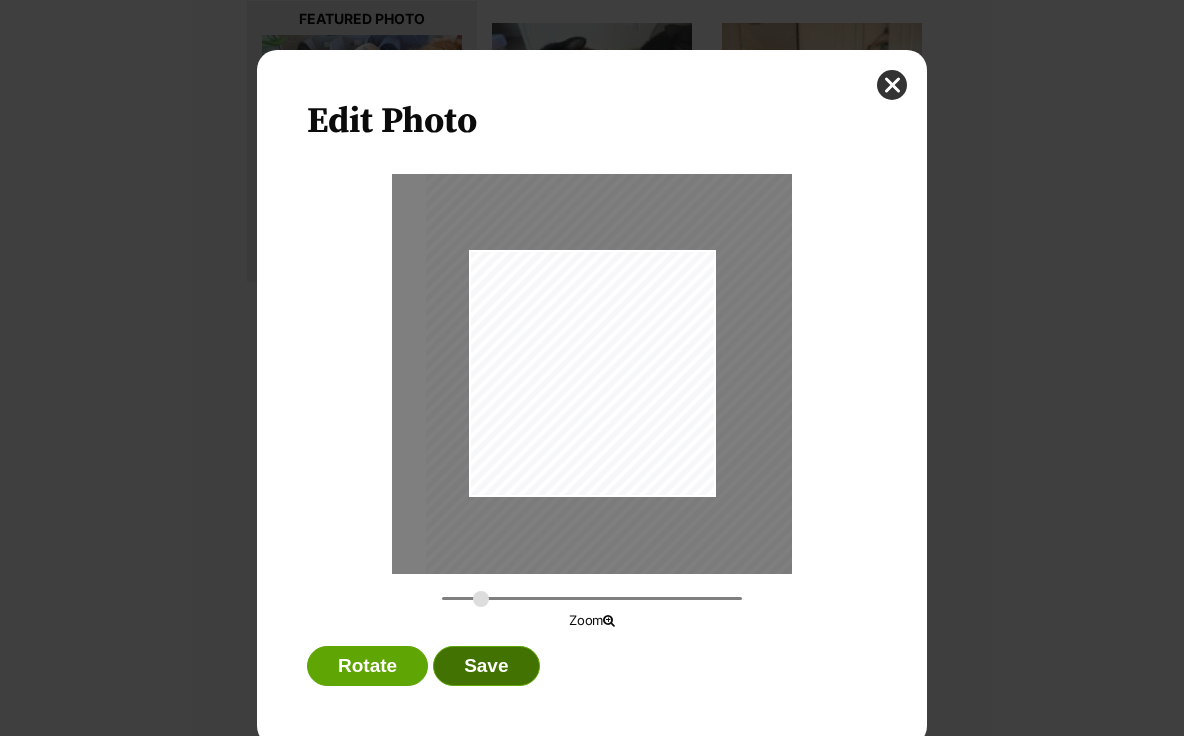 click on "Save" at bounding box center (486, 666) 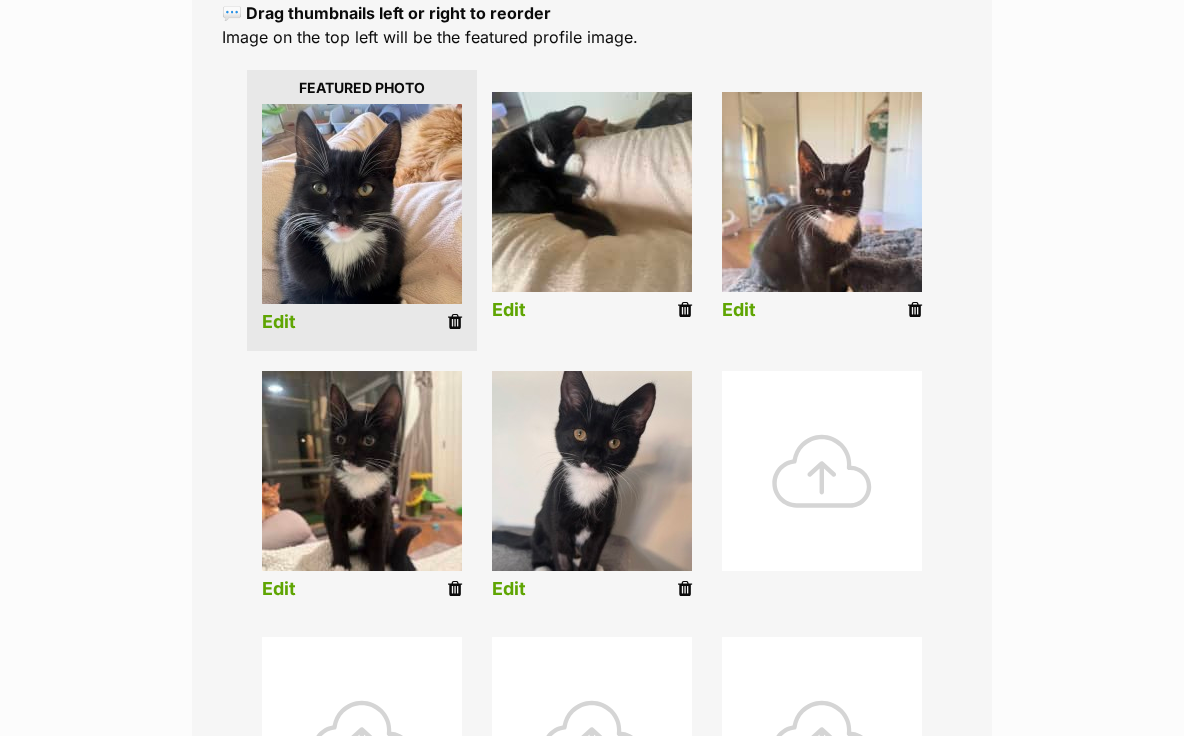 scroll, scrollTop: 450, scrollLeft: 0, axis: vertical 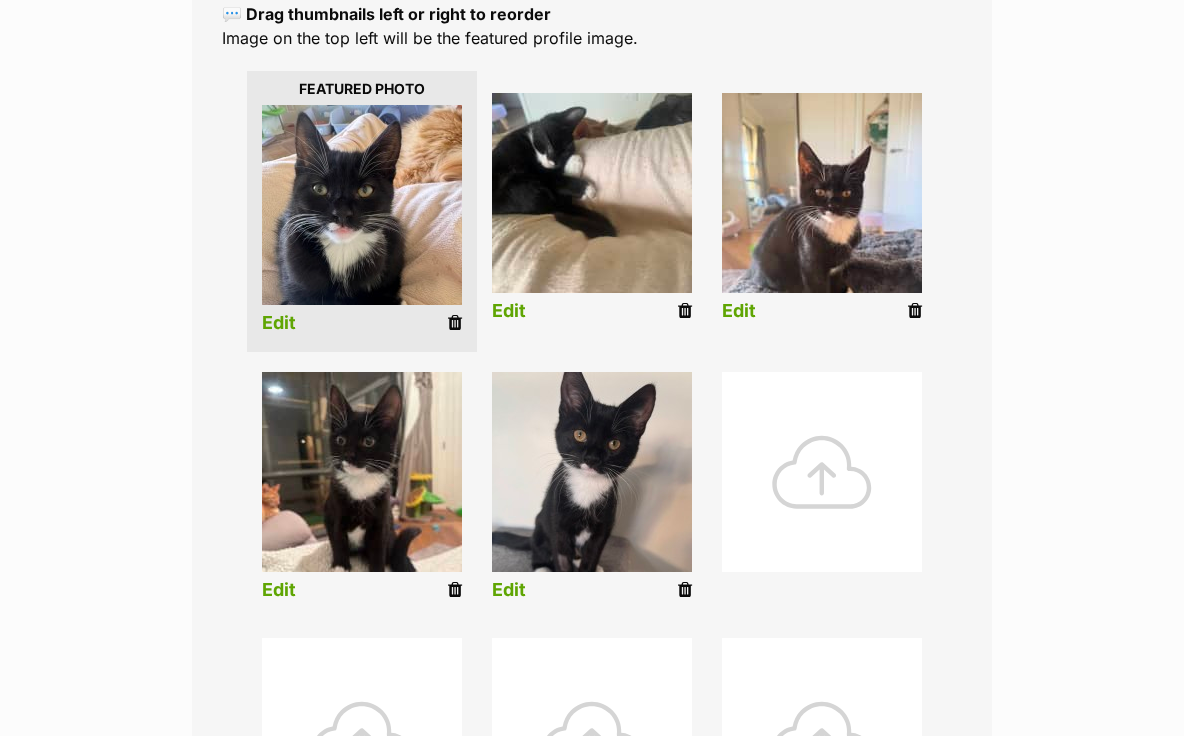 click on "Edit" at bounding box center (509, 311) 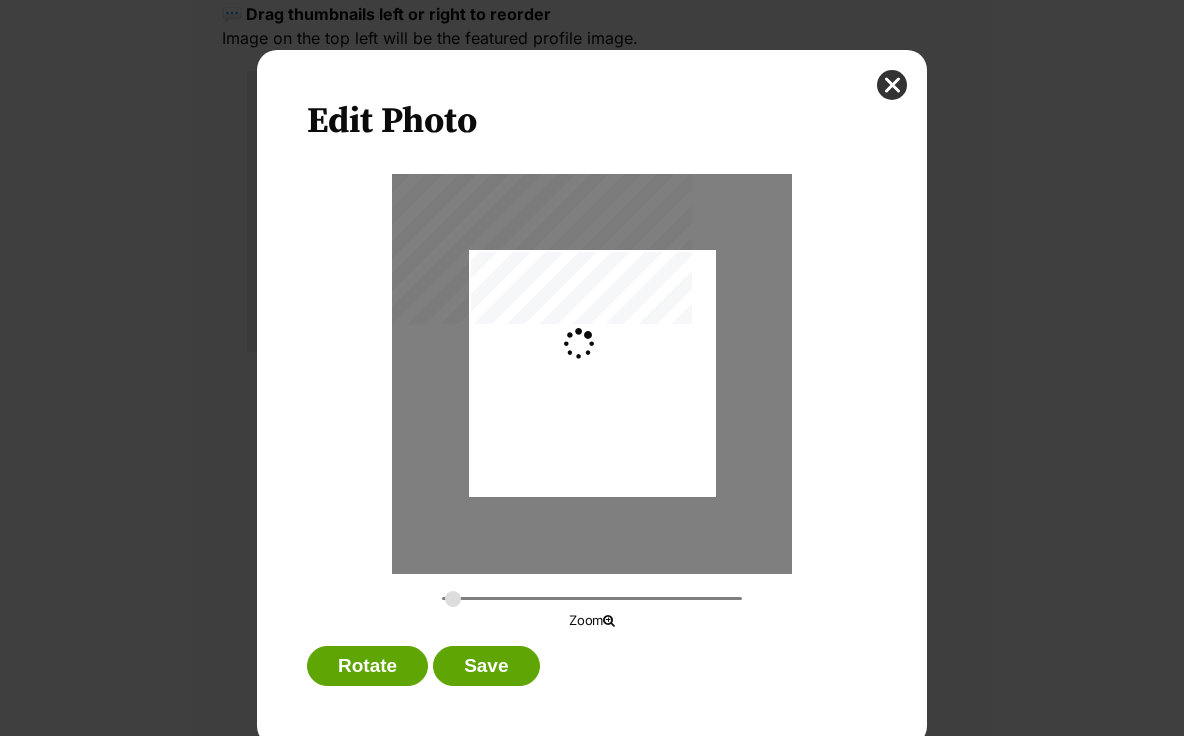 scroll, scrollTop: 0, scrollLeft: 0, axis: both 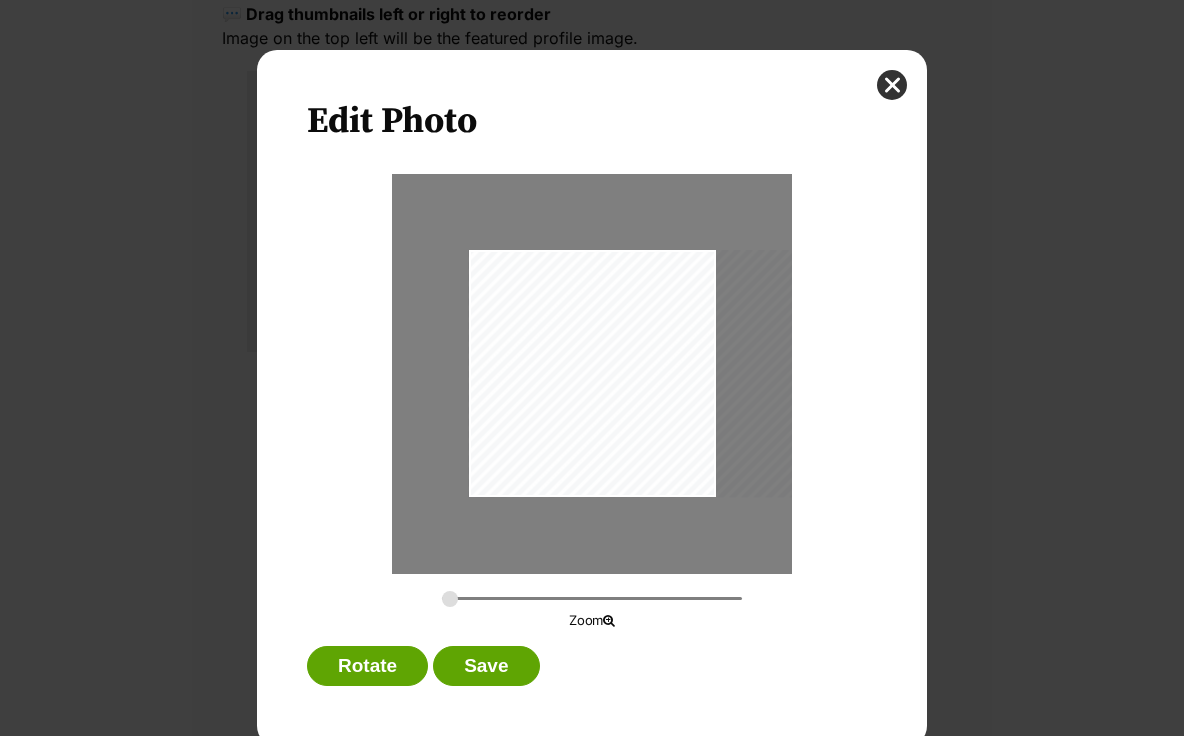 drag, startPoint x: 570, startPoint y: 381, endPoint x: 626, endPoint y: 381, distance: 56 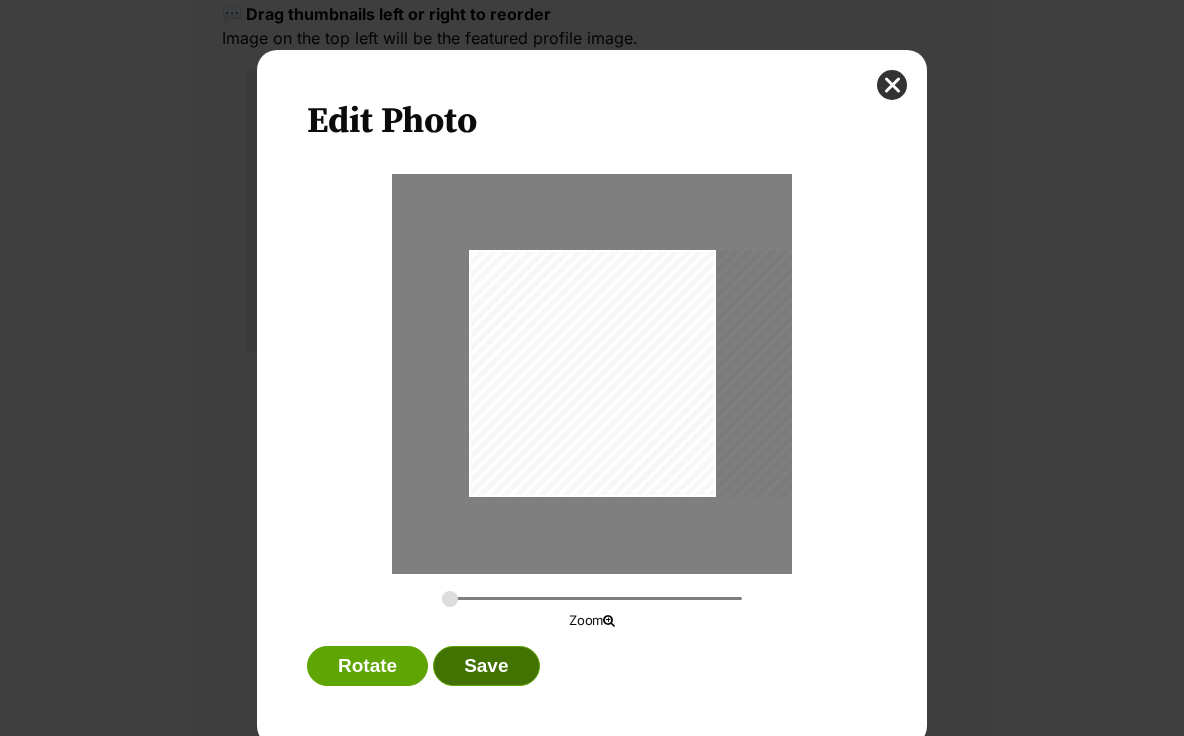 click on "Save" at bounding box center (486, 666) 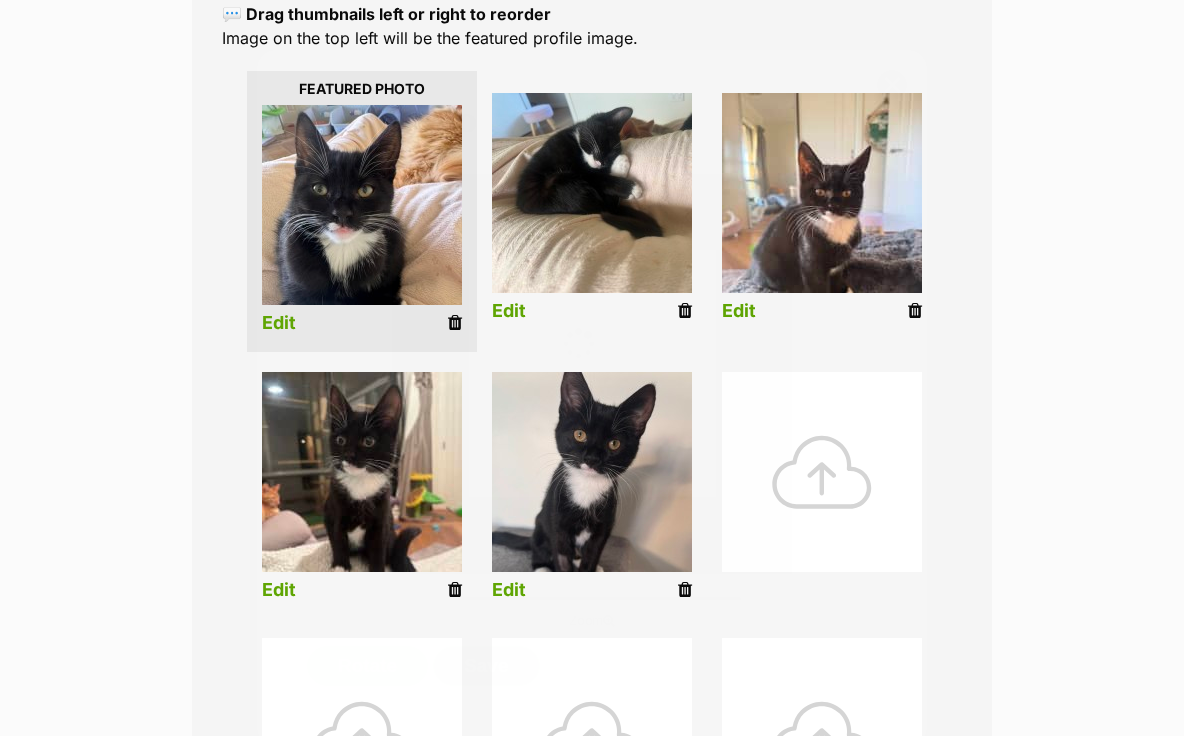 scroll, scrollTop: 450, scrollLeft: 0, axis: vertical 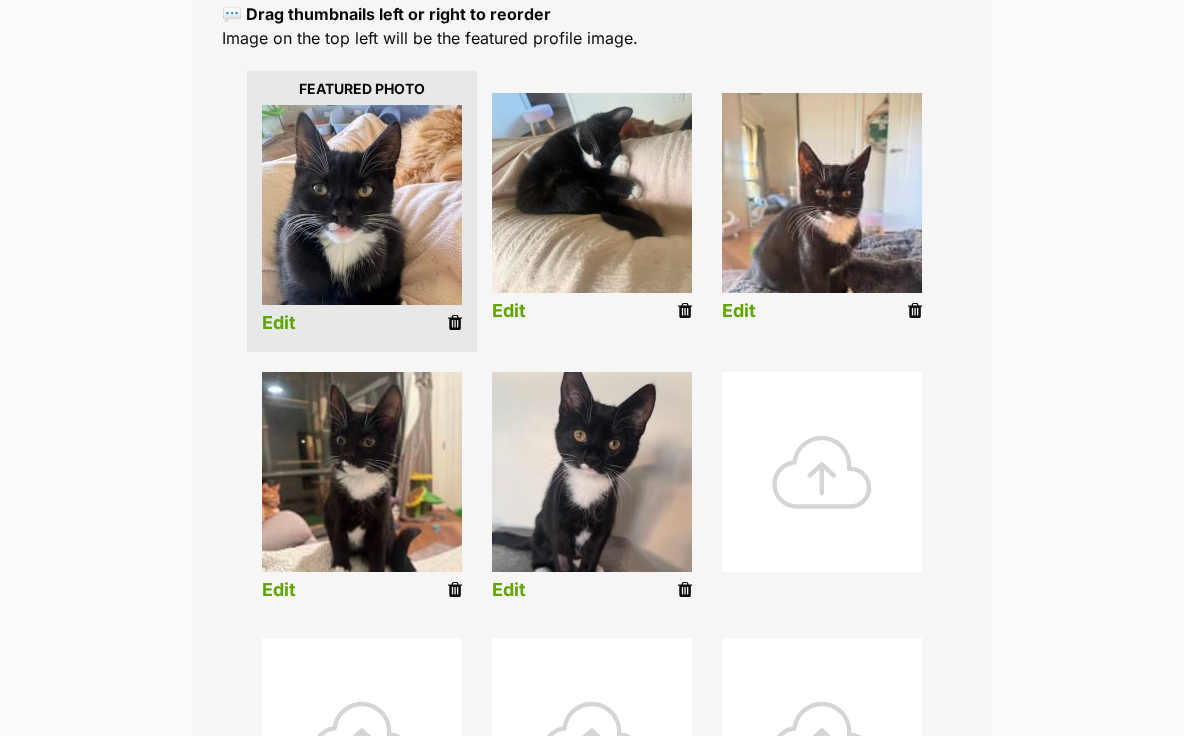 click on "Edit" at bounding box center (509, 590) 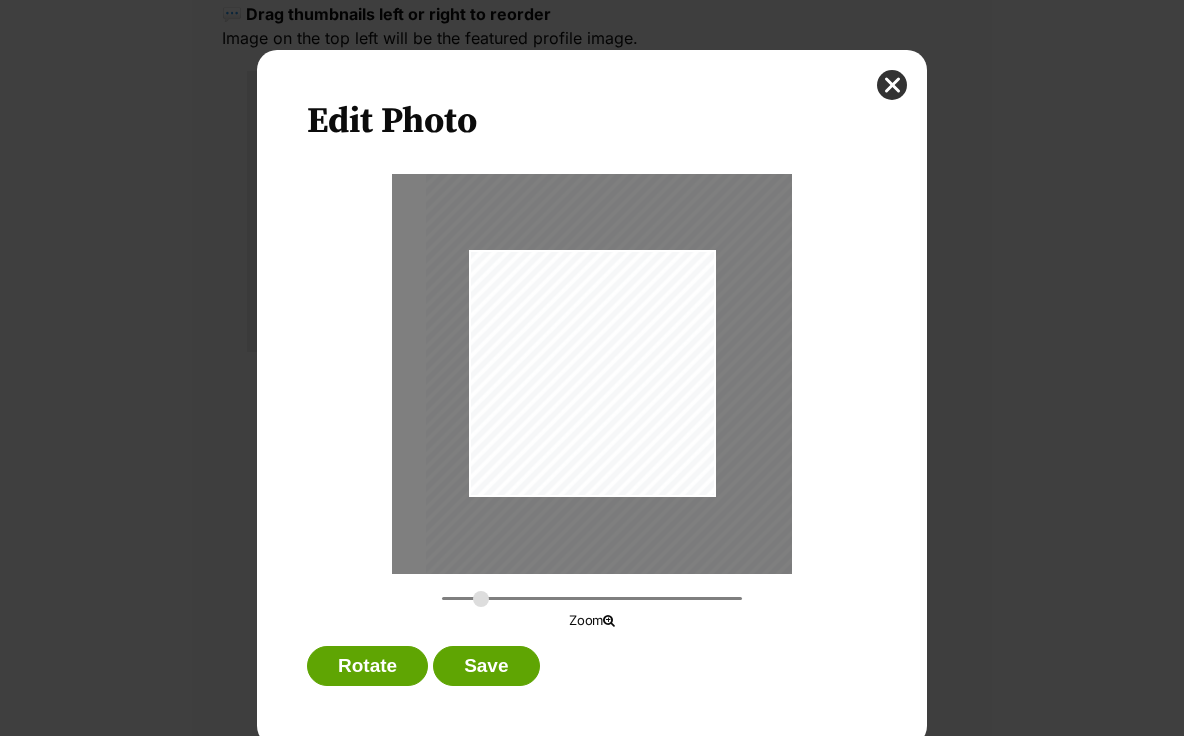 scroll, scrollTop: 0, scrollLeft: 0, axis: both 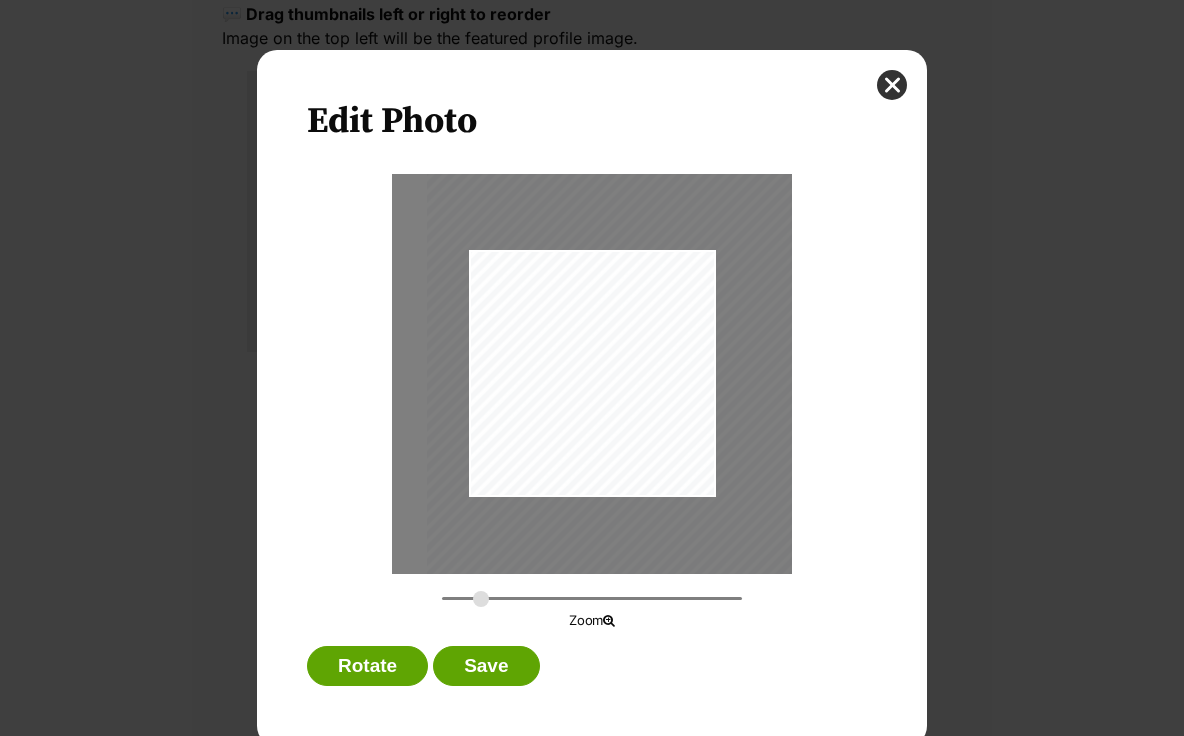 drag, startPoint x: 598, startPoint y: 453, endPoint x: 599, endPoint y: 473, distance: 20.024984 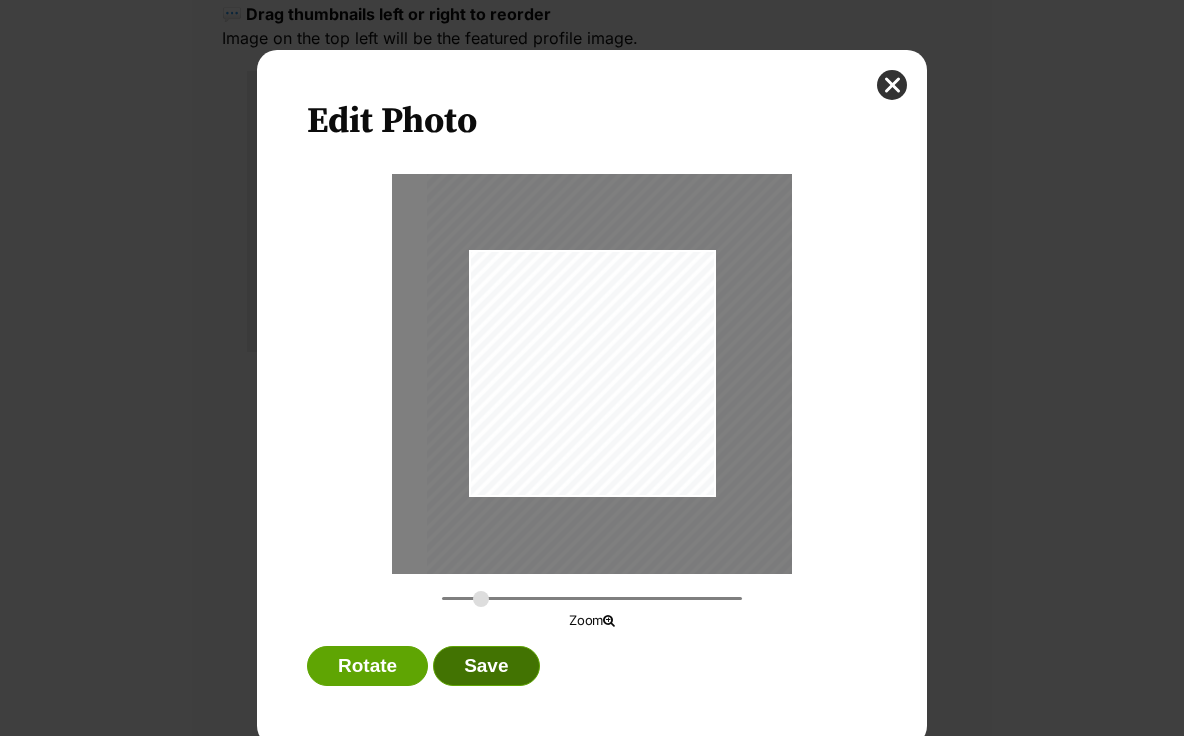 click on "Save" at bounding box center (486, 666) 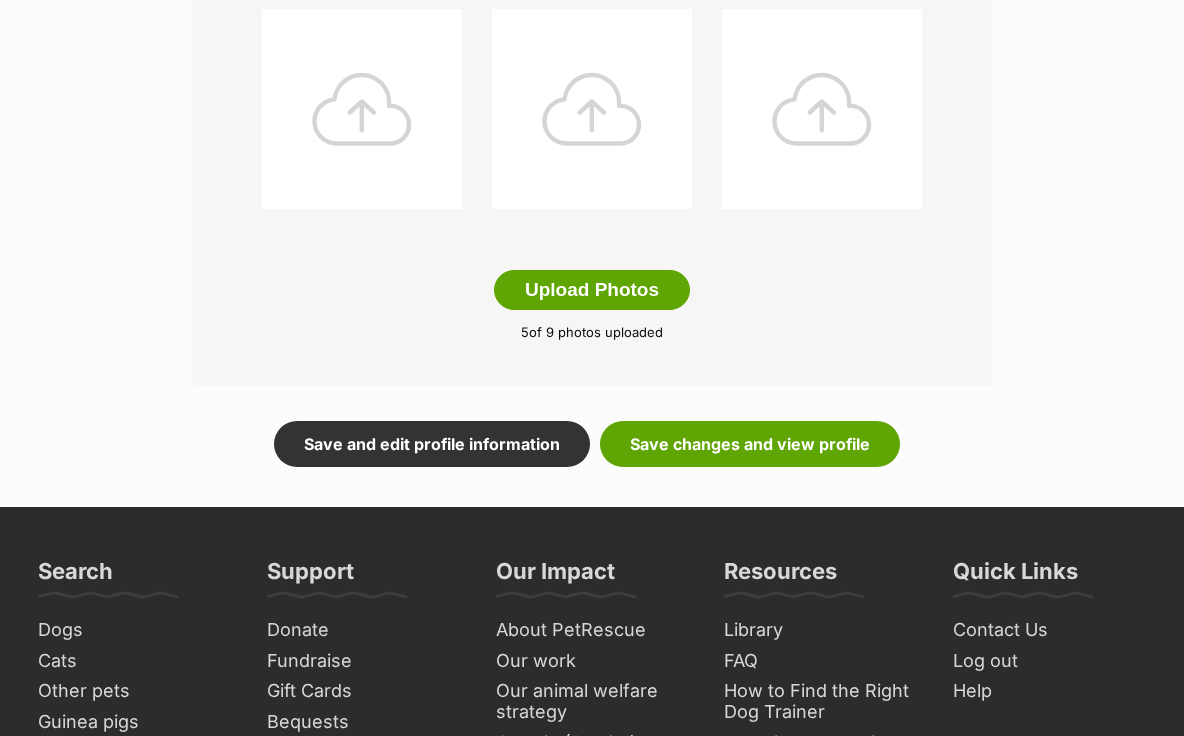 scroll, scrollTop: 1124, scrollLeft: 0, axis: vertical 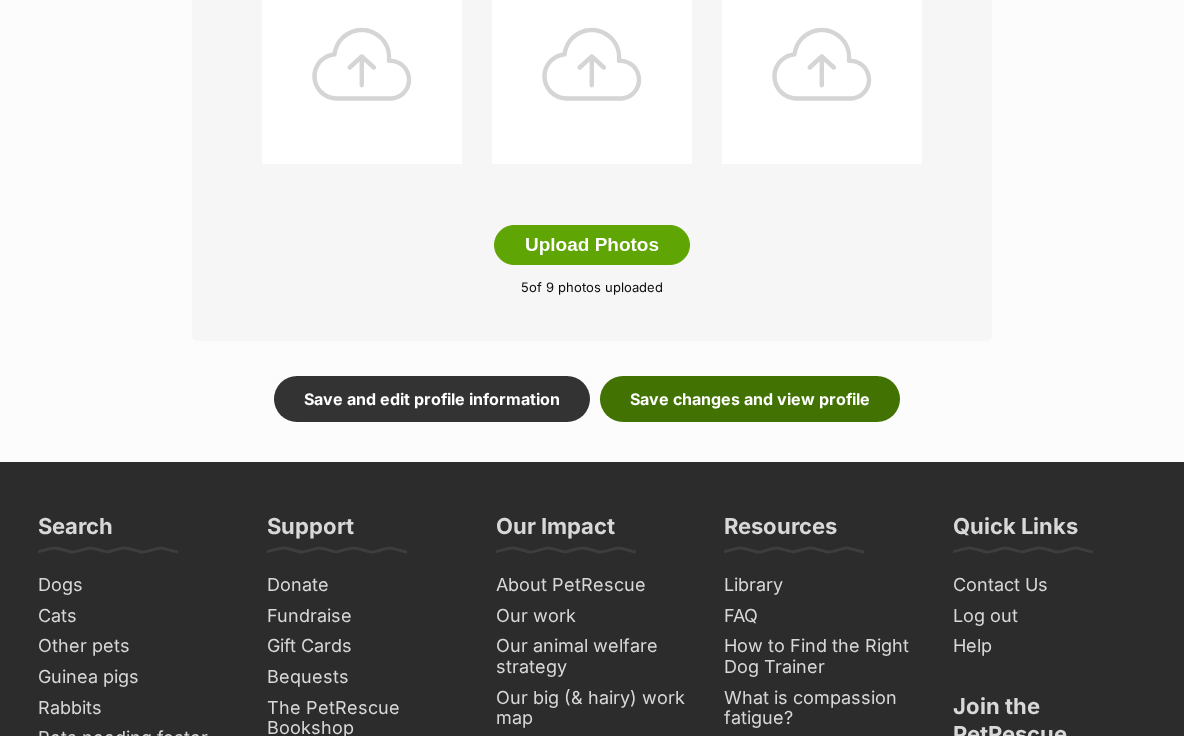 click on "Save changes and view profile" at bounding box center [750, 399] 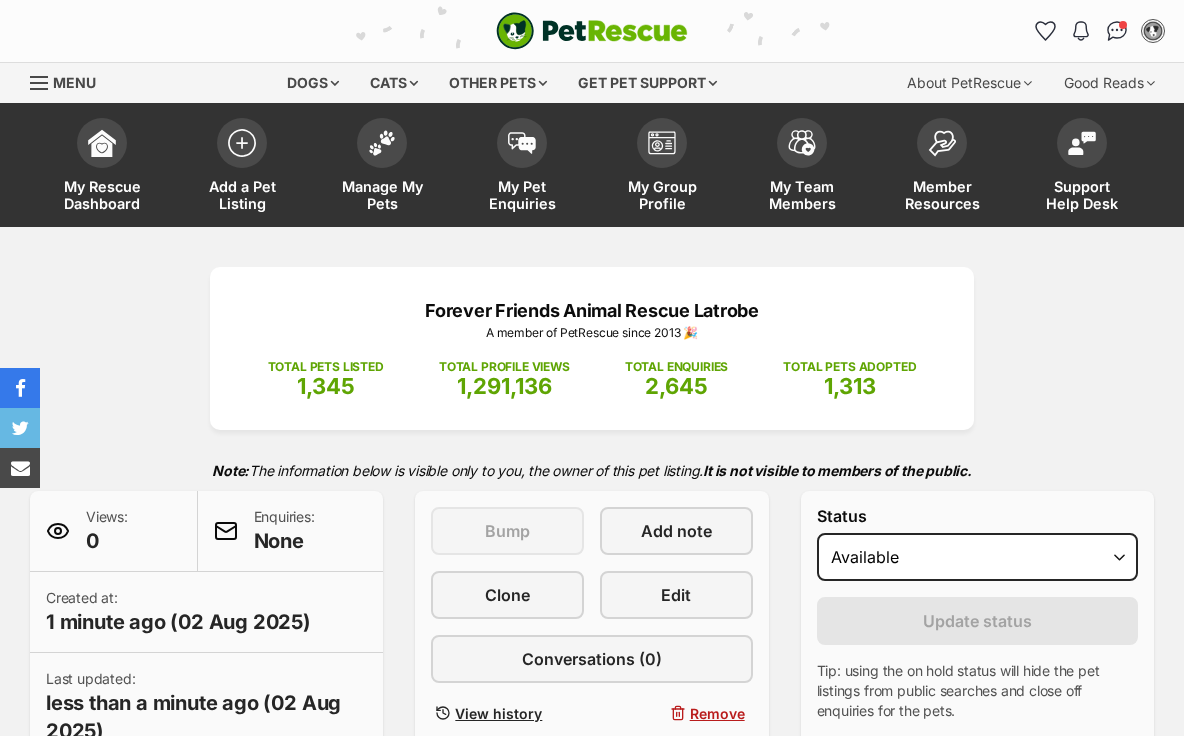 scroll, scrollTop: 0, scrollLeft: 0, axis: both 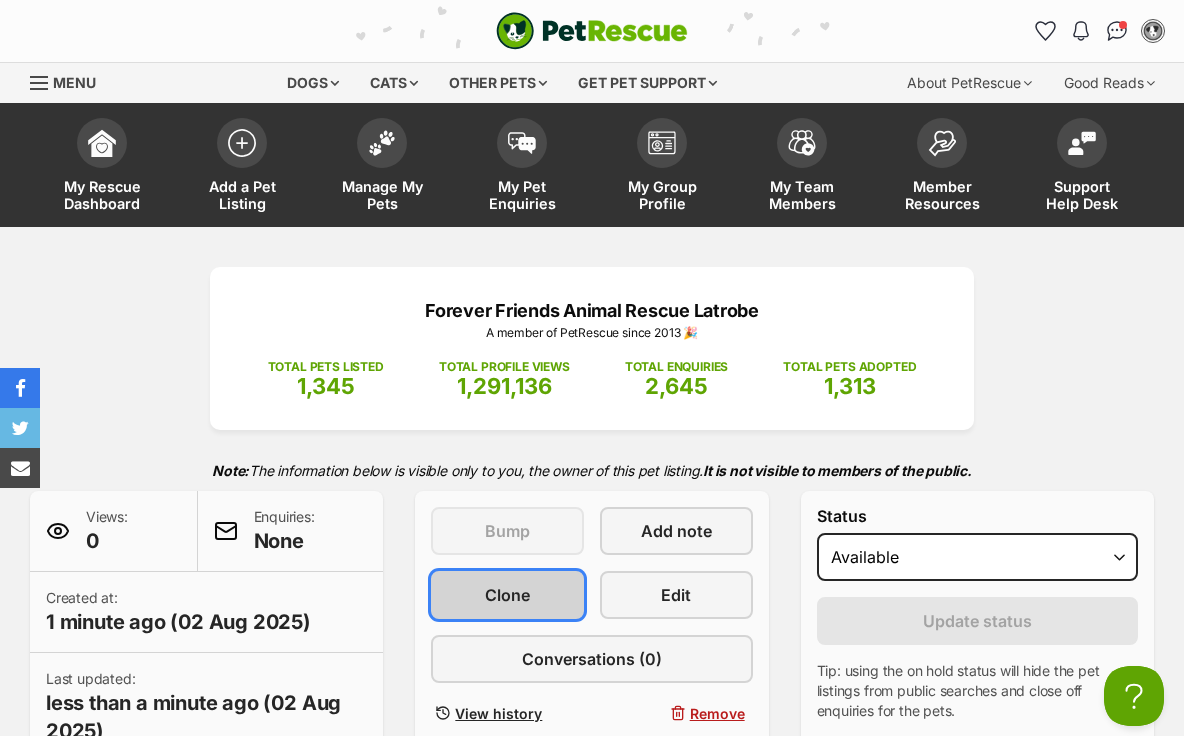 click on "Clone" at bounding box center (507, 595) 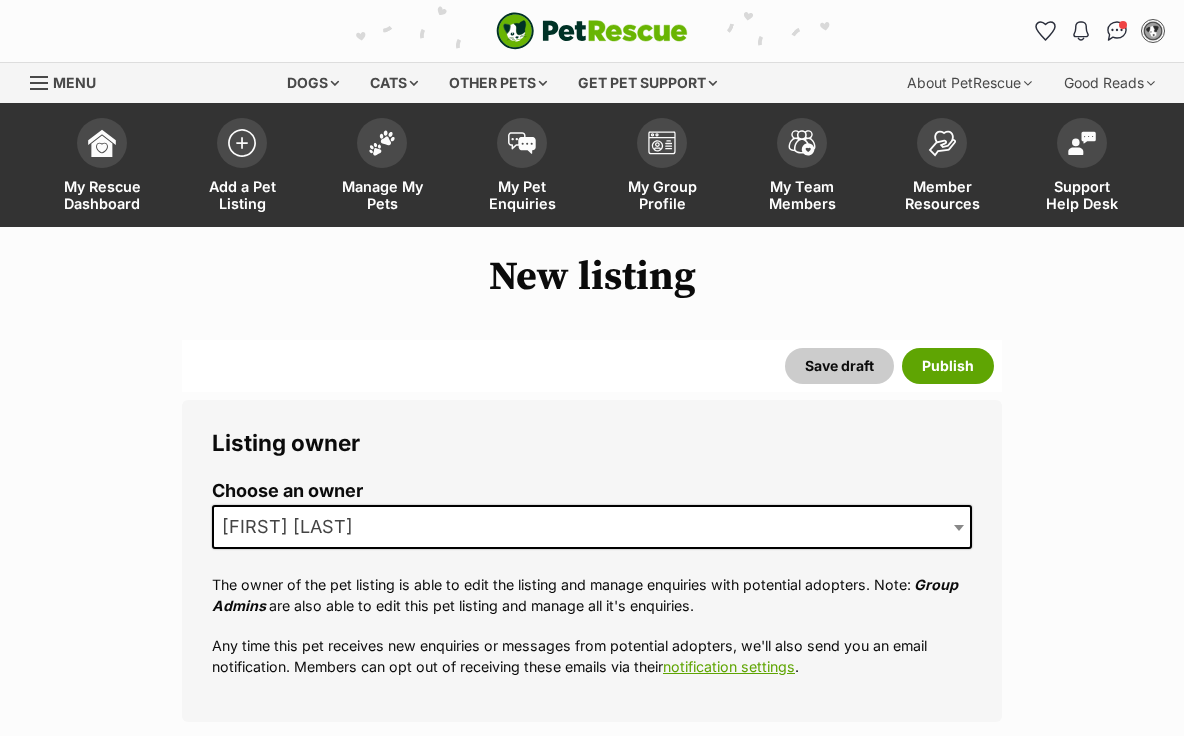 scroll, scrollTop: 0, scrollLeft: 0, axis: both 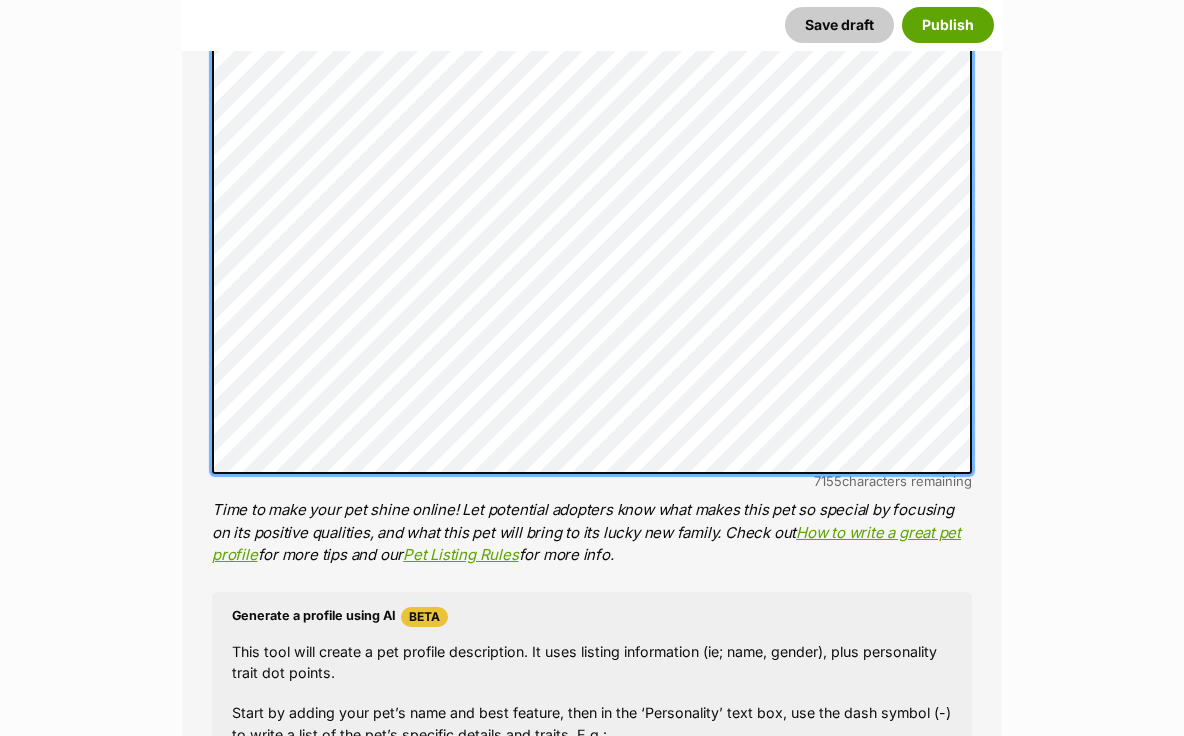 click on "Name
Henlo there, it looks like you might be using the pet name field to indicate that this pet is now on hold - we recommend updating the status to on hold from the listing page instead!
Every pet deserves a name. If you don’t know the pet’s name, make one up! It can be something simple and sweet like ‘Fluffy’, or get creative and have some fun with it. A name helps potential adopters connect with the pet.
Species Cat
Best feature (optional)
The ‘Best Feature’ is a short phrase ([NUMBER] characters or less) that summarises a positive feature or characteristic that will help the pet stand out - for example “Good with kids” or “I’m cat-friendly!” or “I love the car” etc. This appears below the pet’s name in the search results, and on the pet’s profile page.
Personality [NUMBER]  characters remaining
How to write a great pet profile  for more tips and our  Pet Listing Rules  for more info.
Generate a profile using AI
Beta
- Good with other dogs" at bounding box center (592, 287) 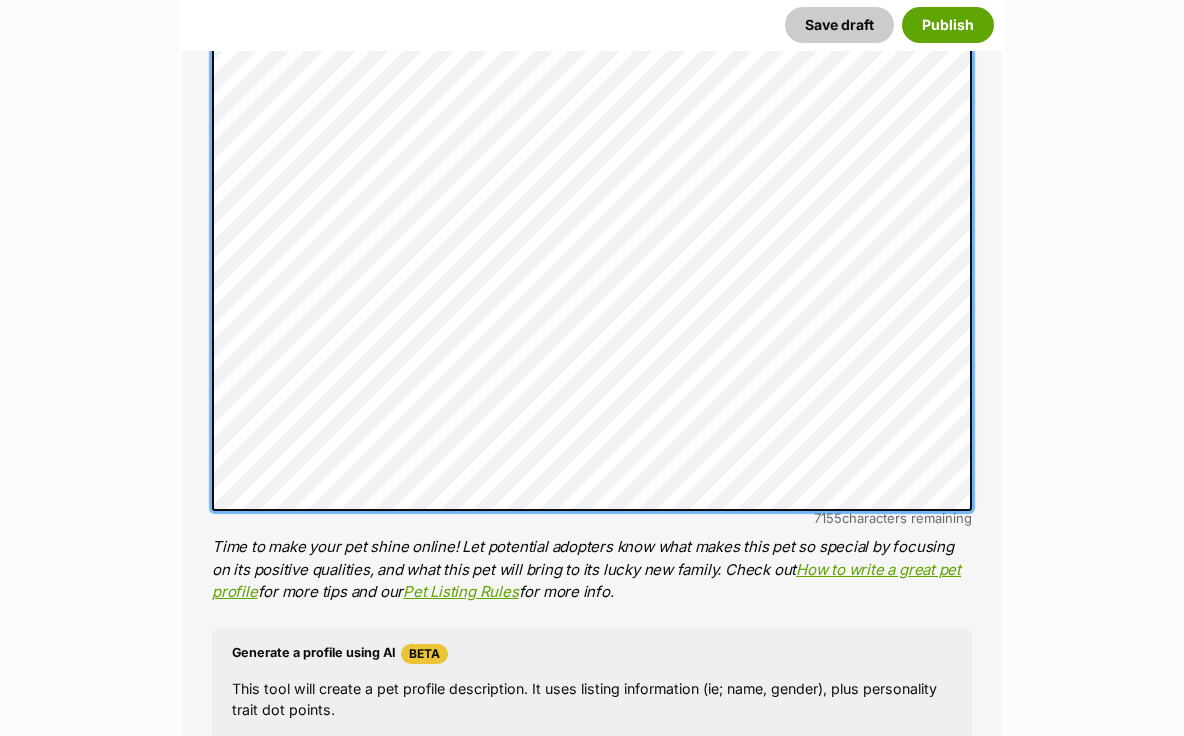 scroll, scrollTop: 0, scrollLeft: 0, axis: both 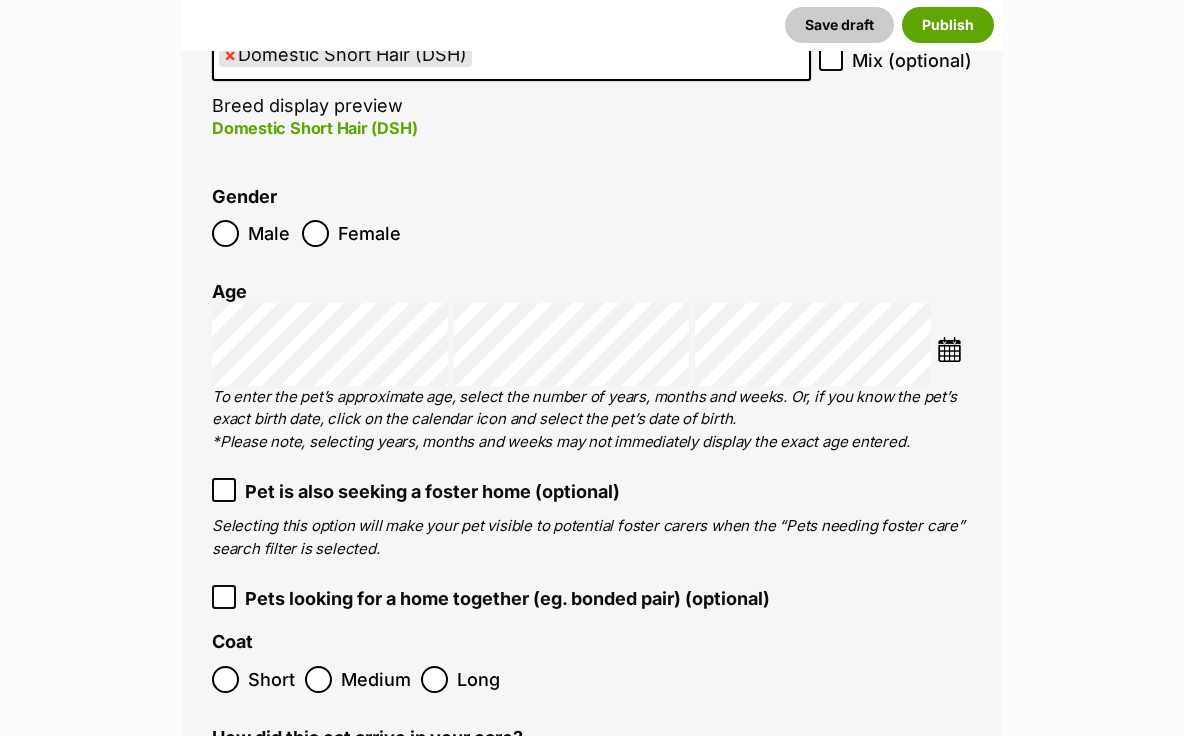click on "Female" at bounding box center (369, 233) 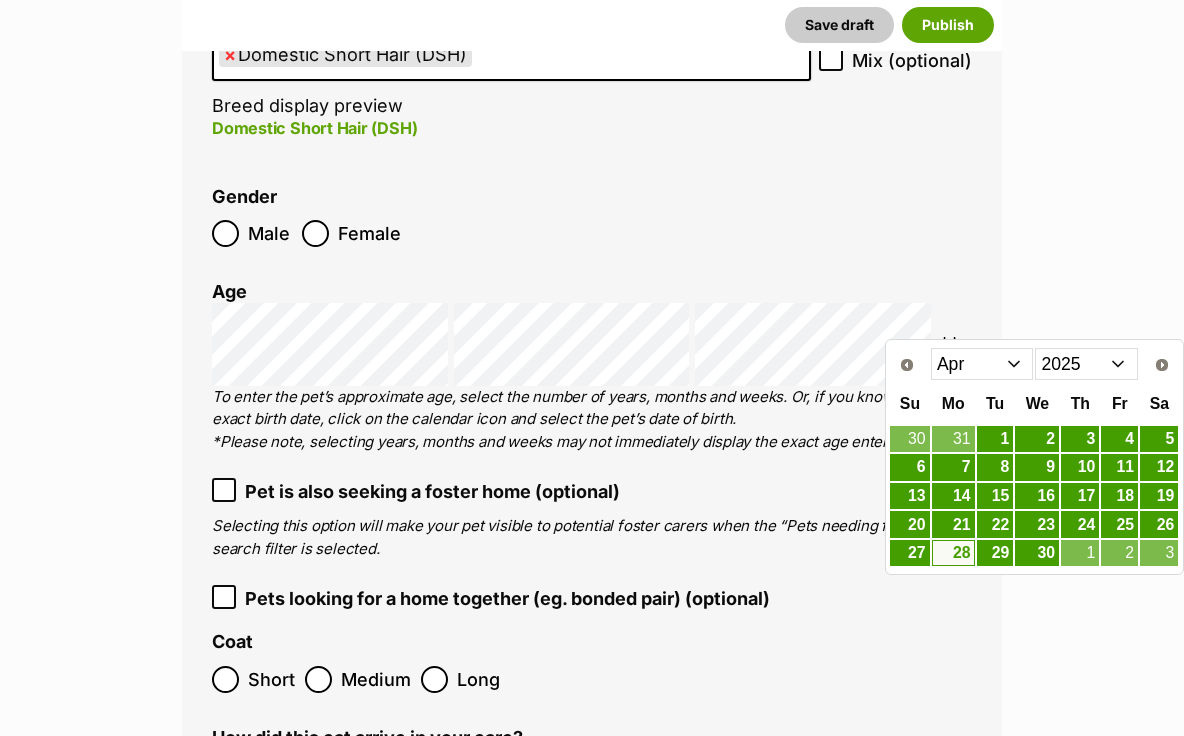 click on "2015 2016 2017 2018 2019 2020 2021 2022 2023 2024 2025" at bounding box center [1086, 364] 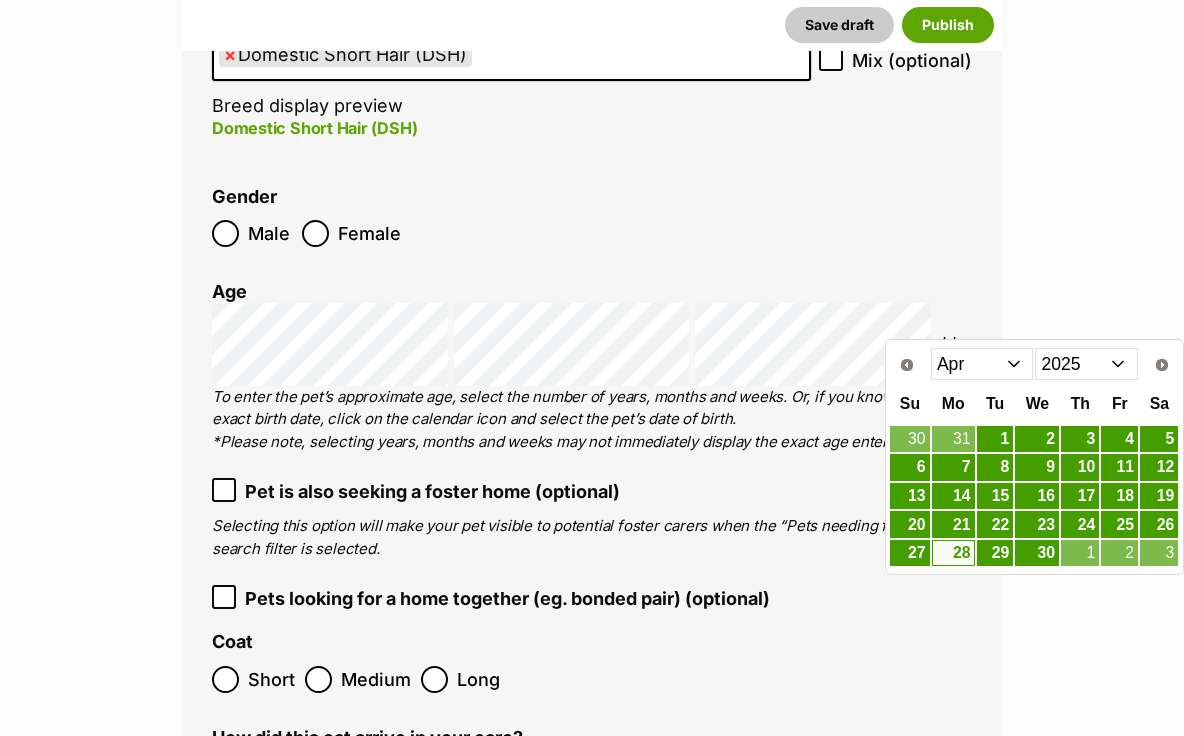click on "2015 2016 2017 2018 2019 2020 2021 2022 2023 2024 2025" at bounding box center [1086, 364] 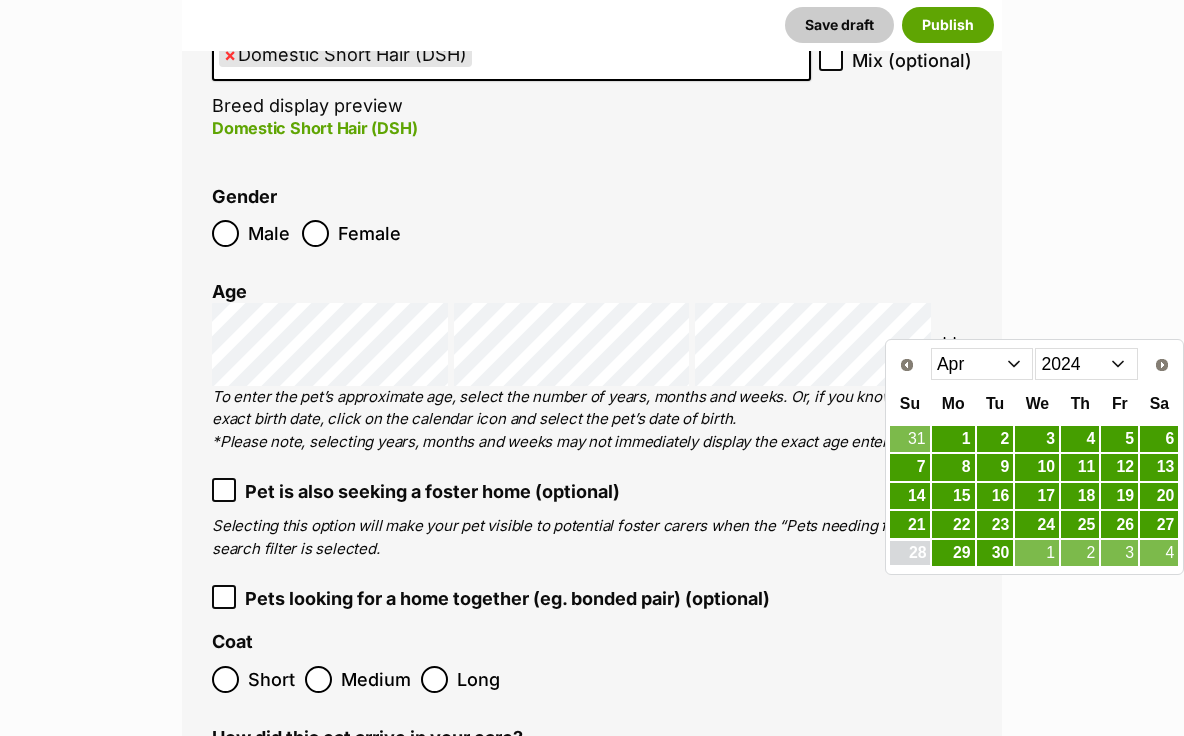click on "28" at bounding box center [909, 553] 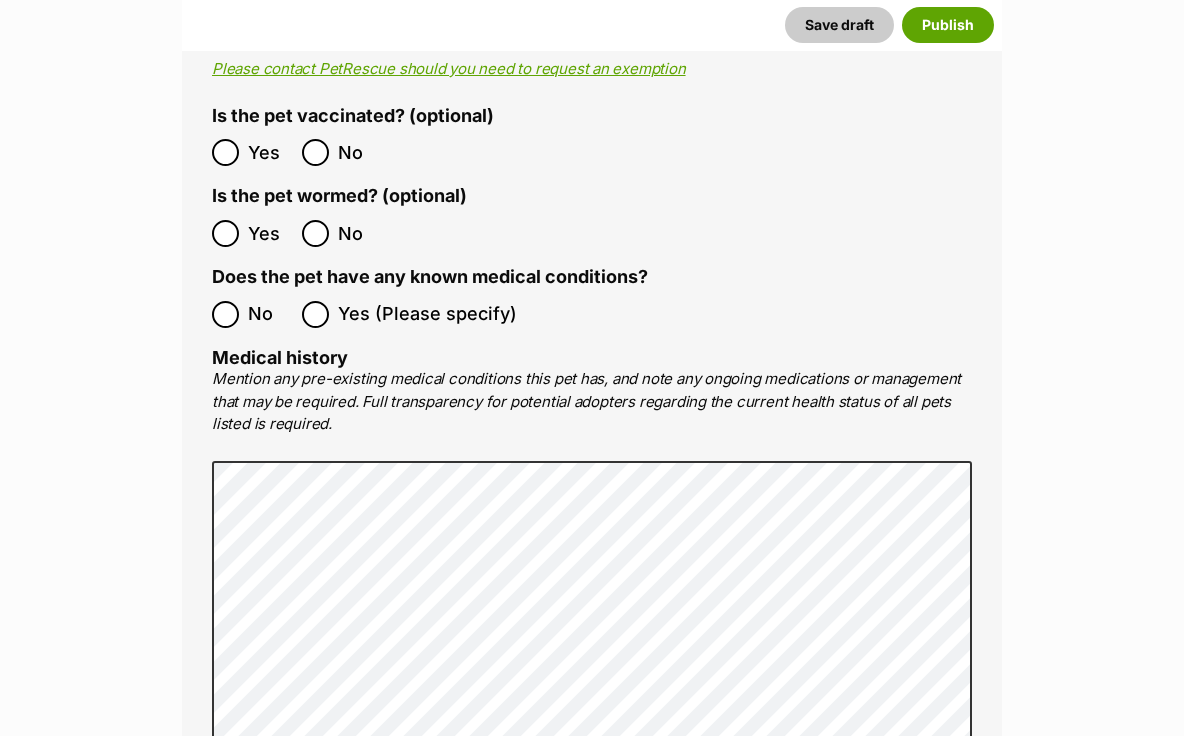 scroll, scrollTop: 4054, scrollLeft: 0, axis: vertical 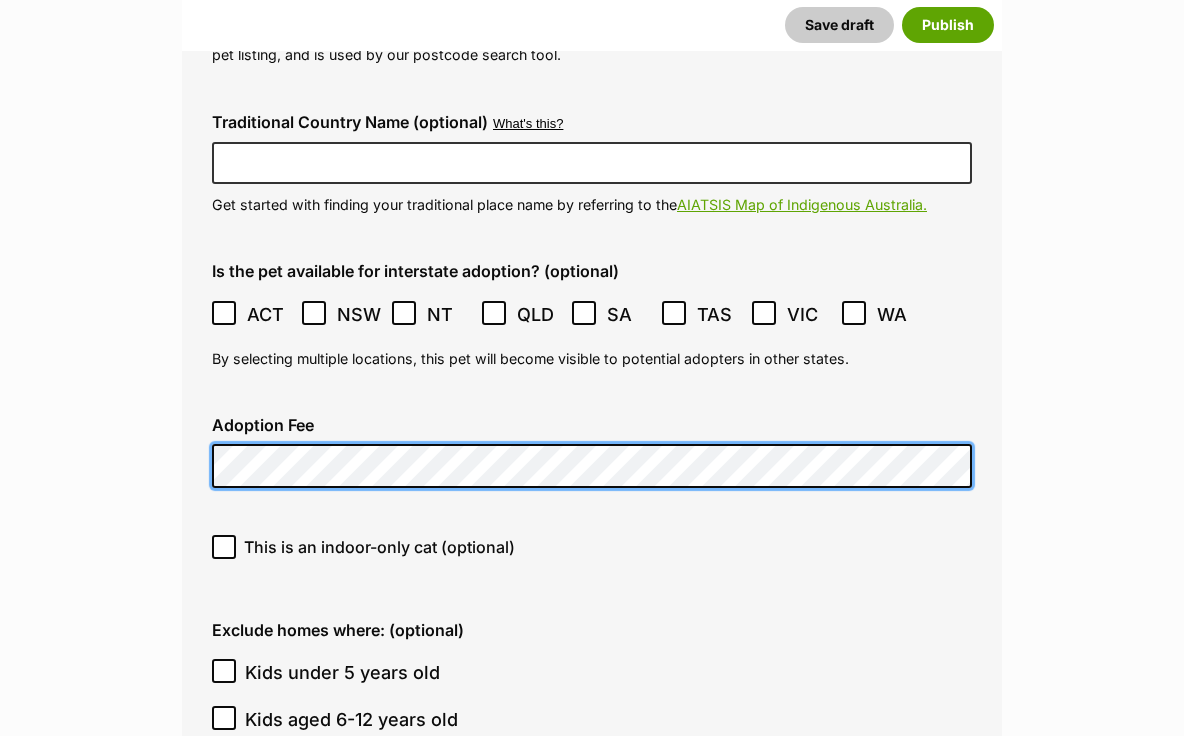 click on "New listing
Listing owner Choose an owner Aimee Paltridge
The owner of the pet listing is able to edit the listing and manage enquiries with potential adopters. Note:
Group Admins
are also able to edit this pet listing and manage all it's enquiries.
Any time this pet receives new enquiries or messages from potential adopters, we'll also send you an email notification. Members can opt out of receiving these emails via their
notification settings .
About This Pet Name
Henlo there, it looks like you might be using the pet name field to indicate that this pet is now on hold - we recommend updating the status to on hold from the listing page instead!
Every pet deserves a name. If you don’t know the pet’s name, make one up! It can be something simple and sweet like ‘Fluffy’, or get creative and have some fun with it. A name helps potential adopters connect with the pet.
Species Cat
Best feature (optional)
Personality 7067  characters remaining" at bounding box center [592, -716] 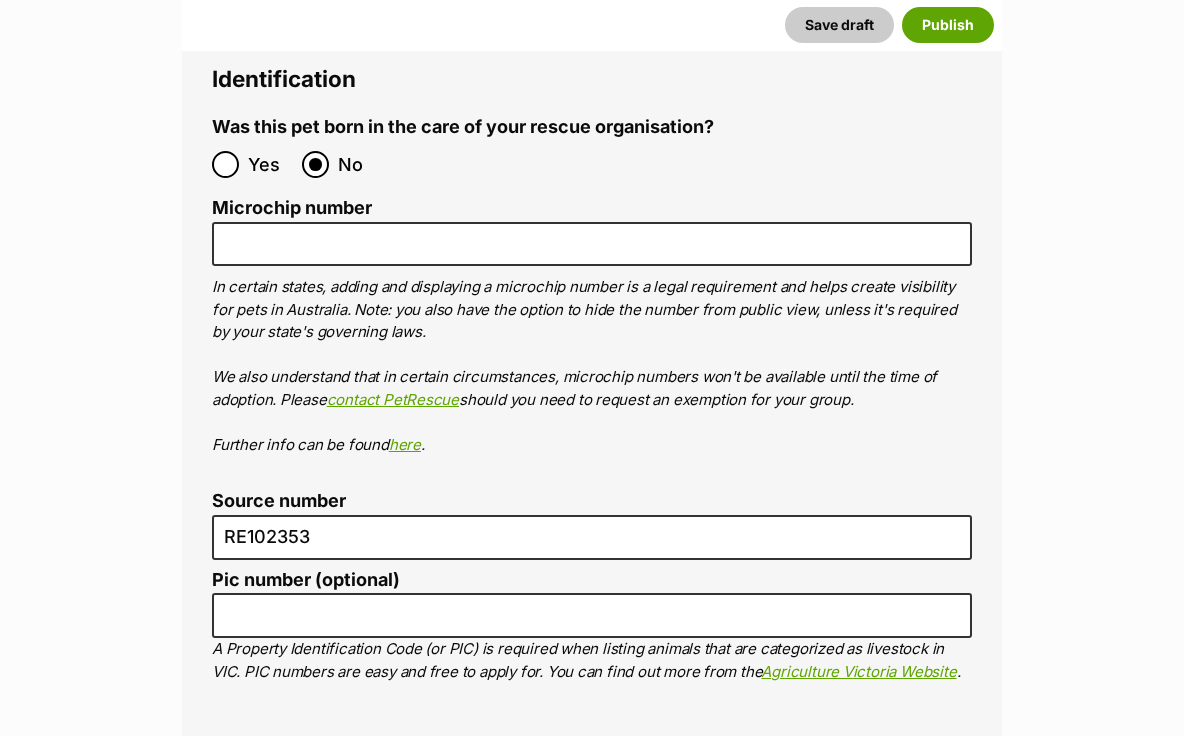 scroll, scrollTop: 6866, scrollLeft: 0, axis: vertical 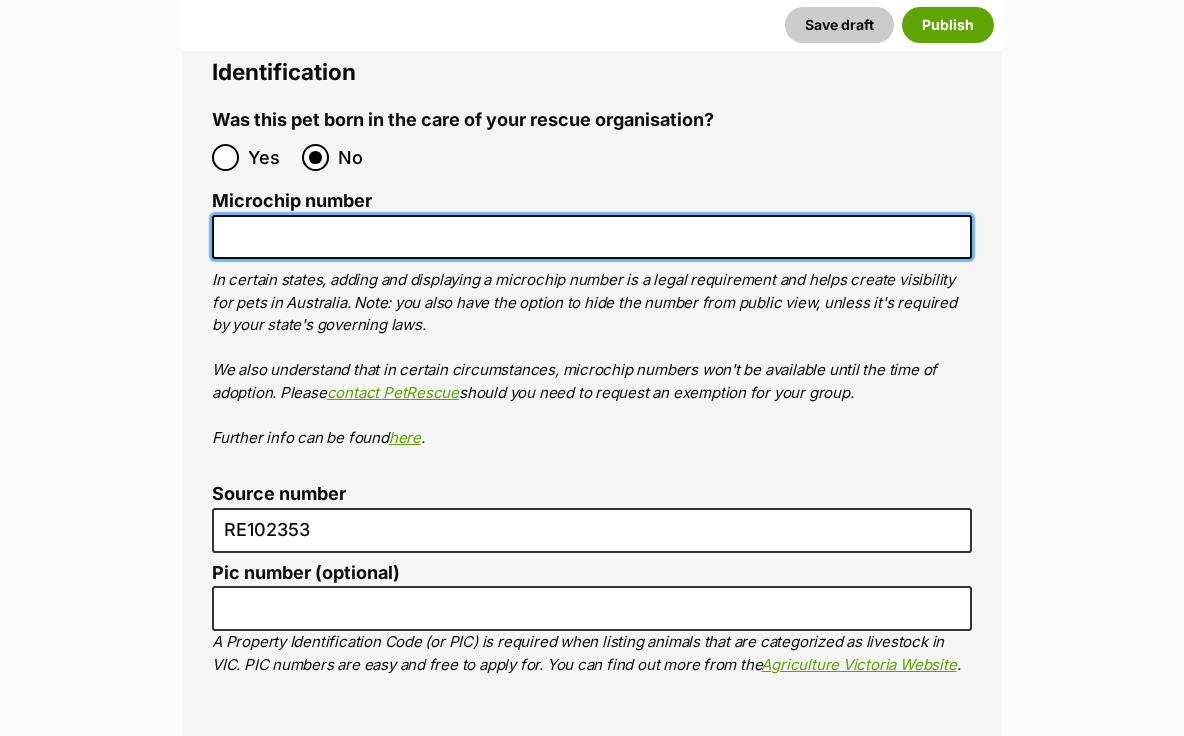 click on "Microchip number" at bounding box center (592, 237) 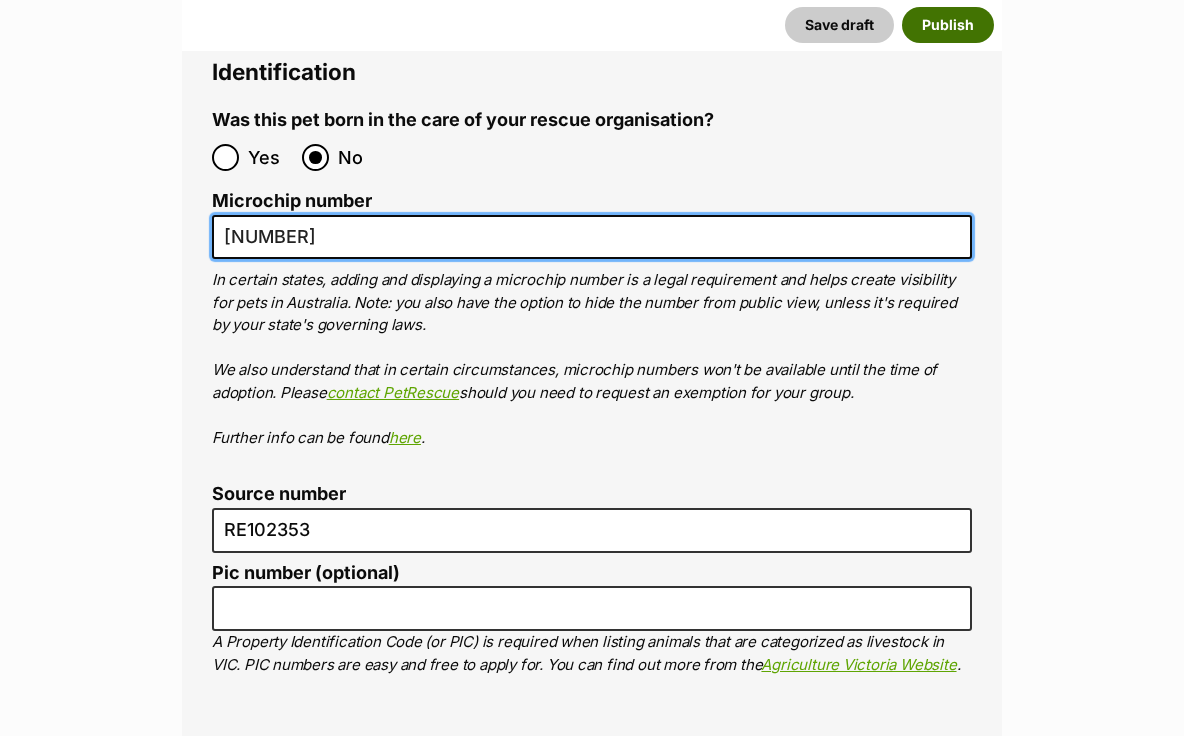 type on "956000018506131" 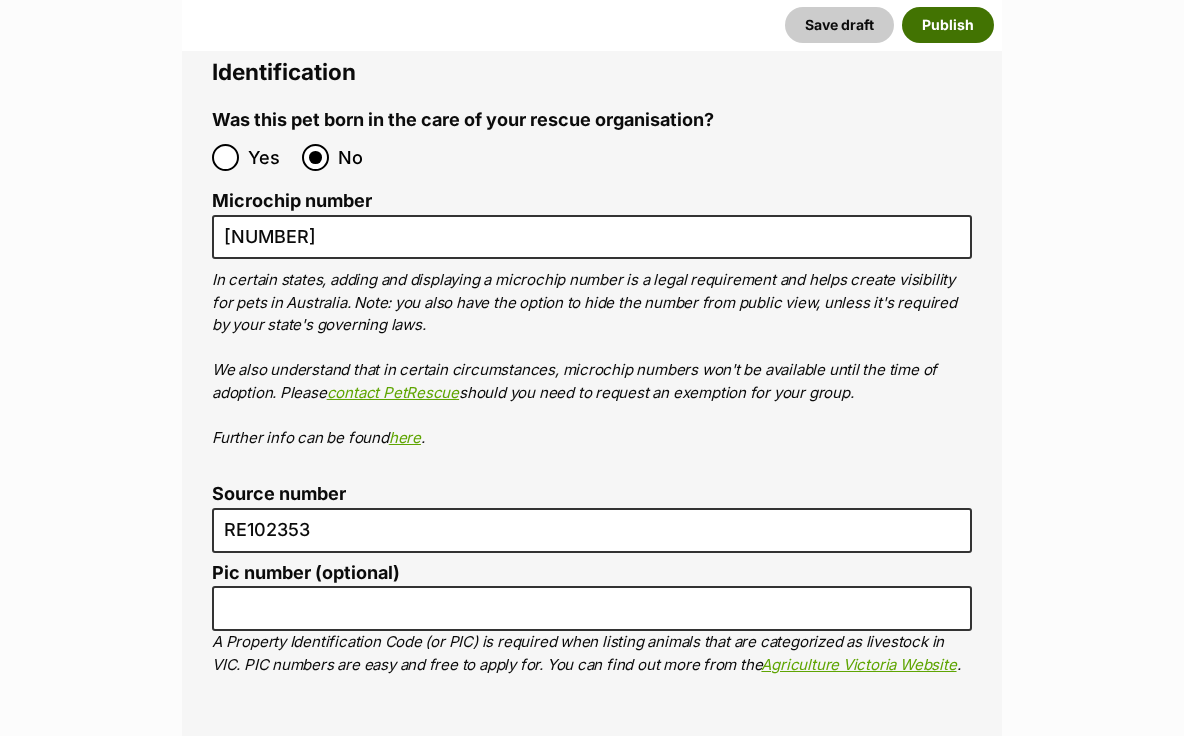 click on "Publish" at bounding box center (948, 25) 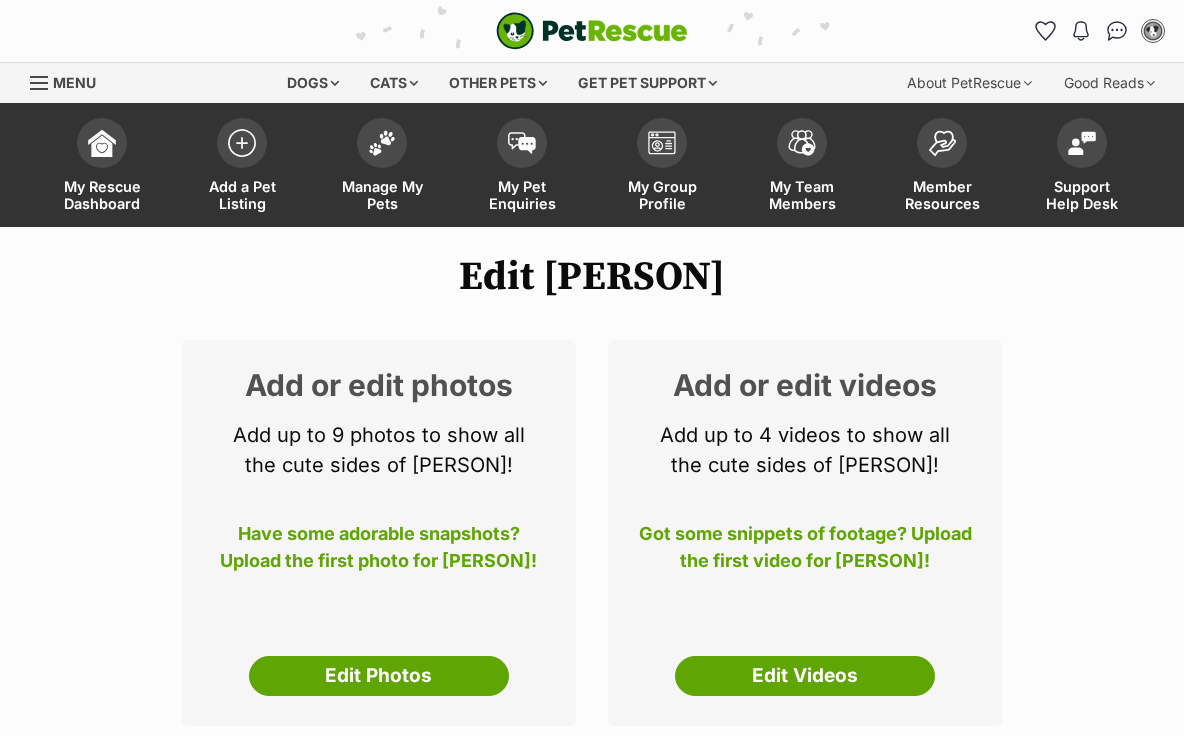 scroll, scrollTop: 0, scrollLeft: 0, axis: both 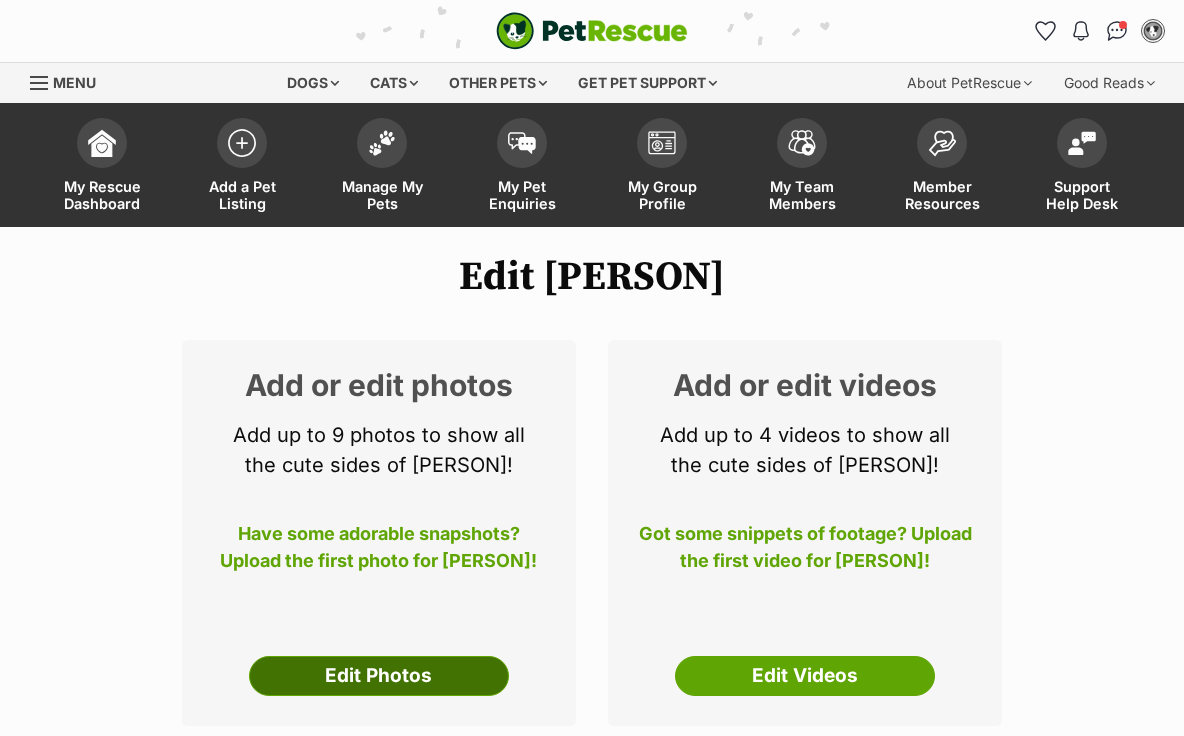 click on "Edit Photos" at bounding box center [379, 676] 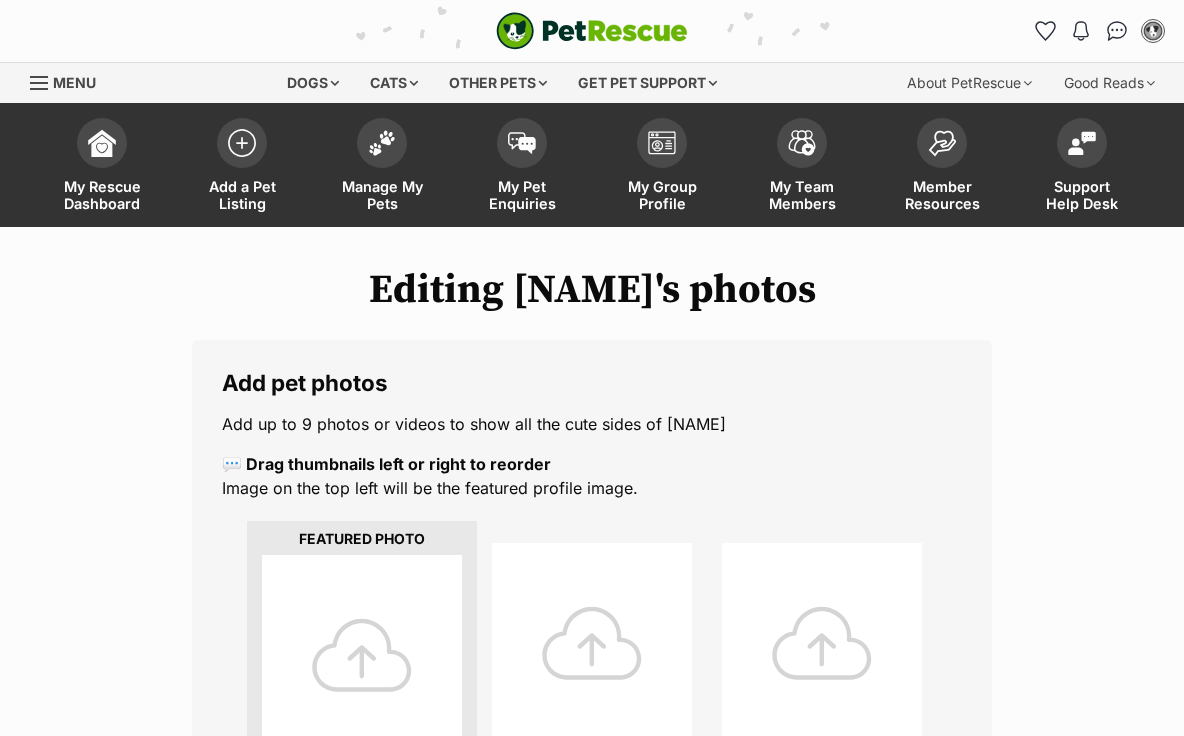 scroll, scrollTop: 0, scrollLeft: 0, axis: both 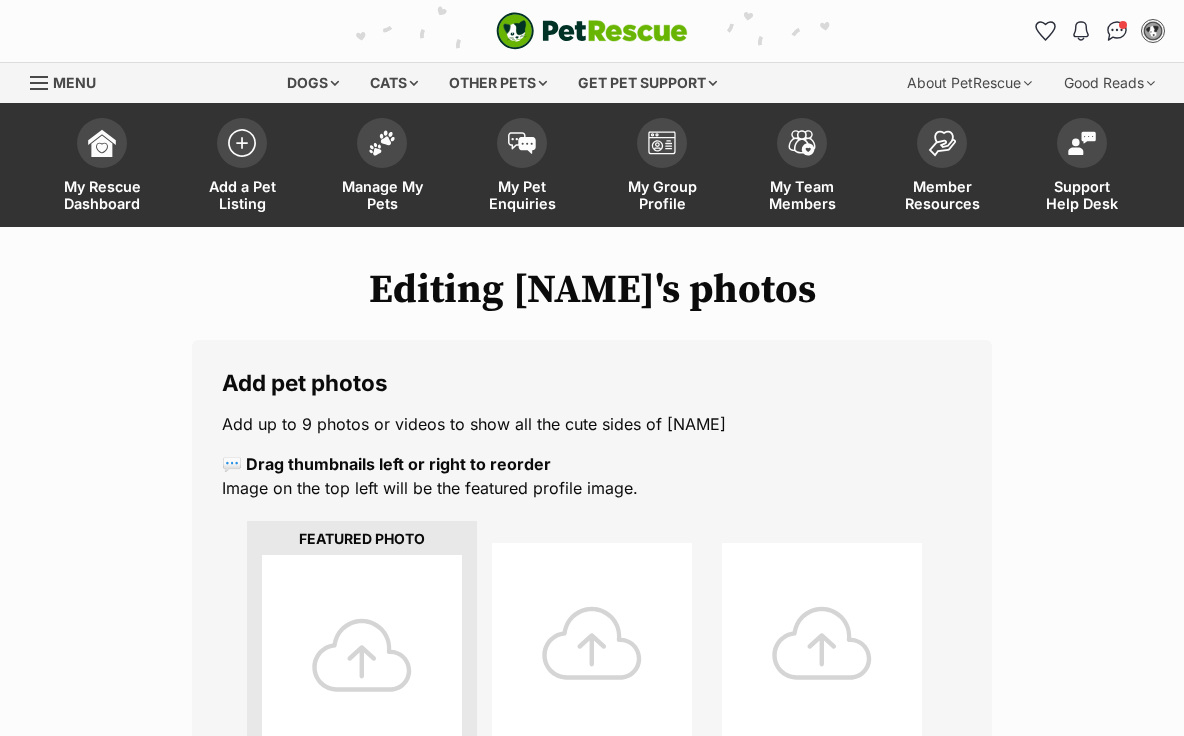 click at bounding box center [362, 655] 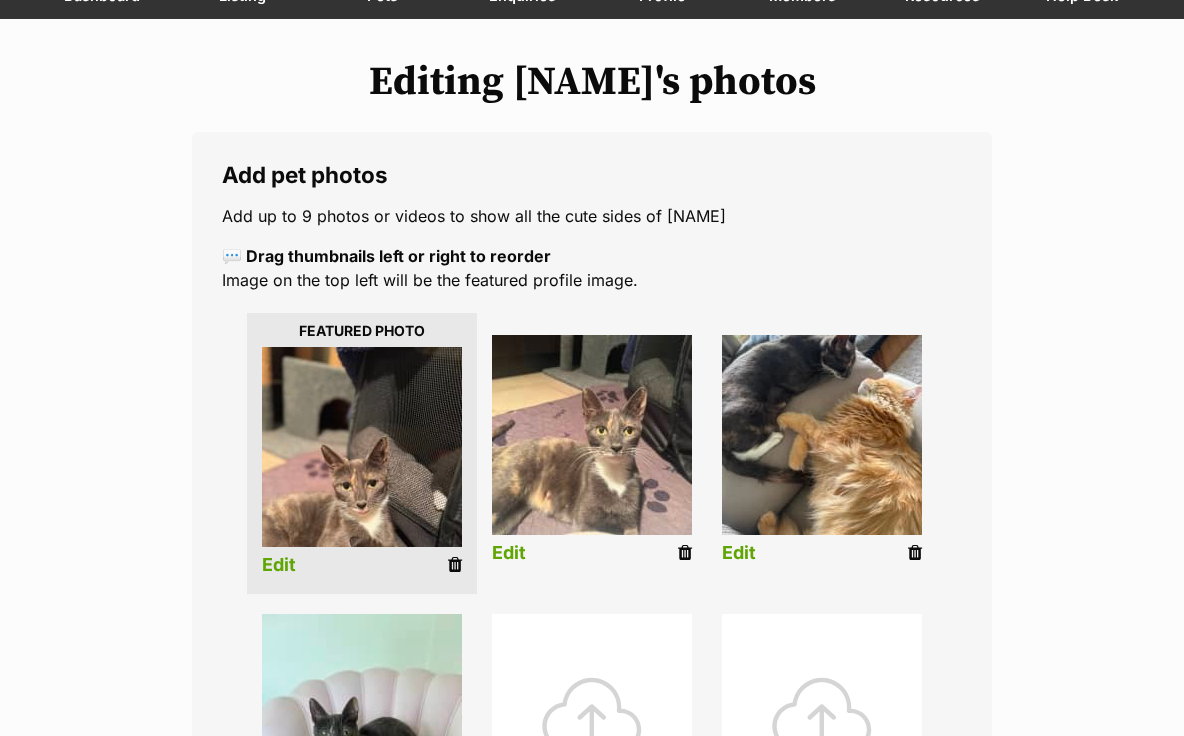 scroll, scrollTop: 219, scrollLeft: 0, axis: vertical 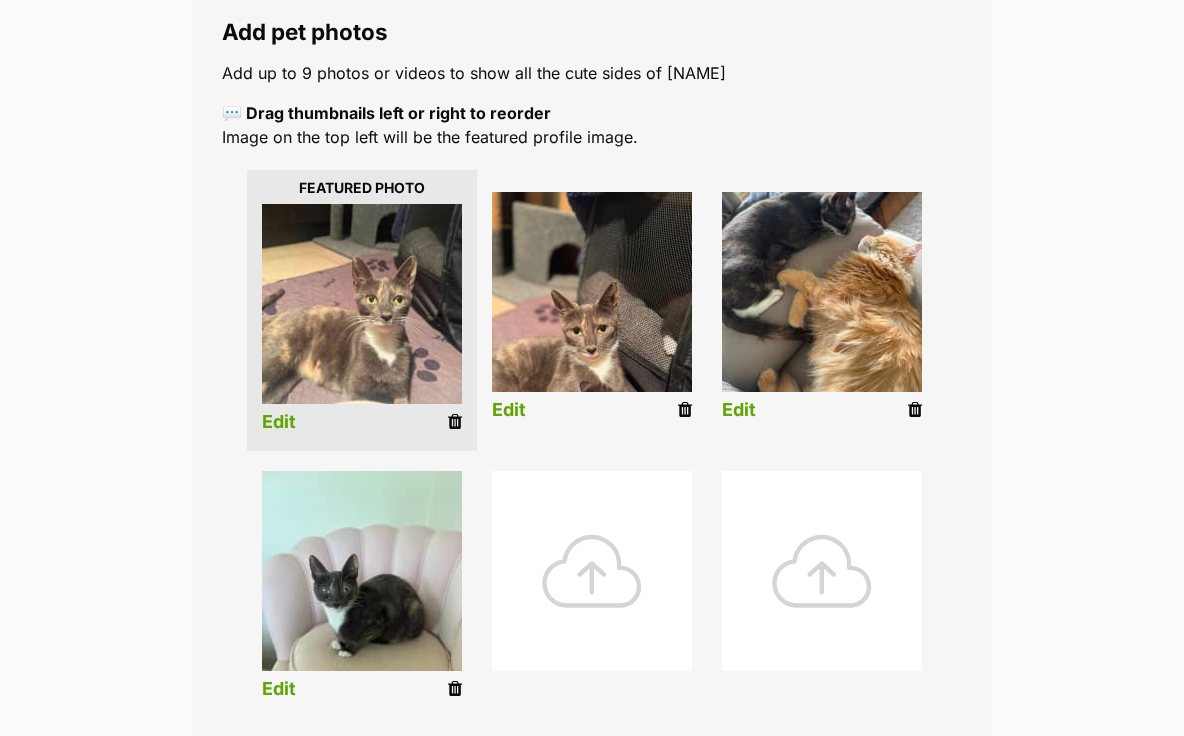 click on "Edit" at bounding box center [509, 410] 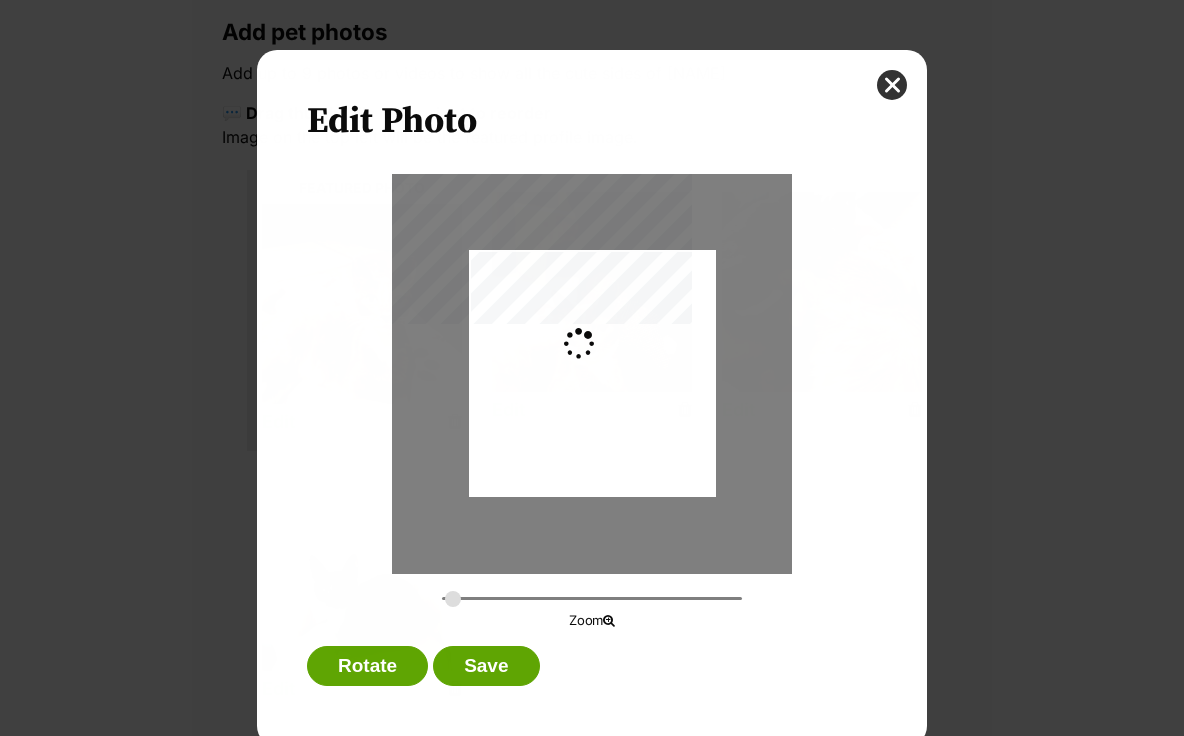scroll, scrollTop: 0, scrollLeft: 0, axis: both 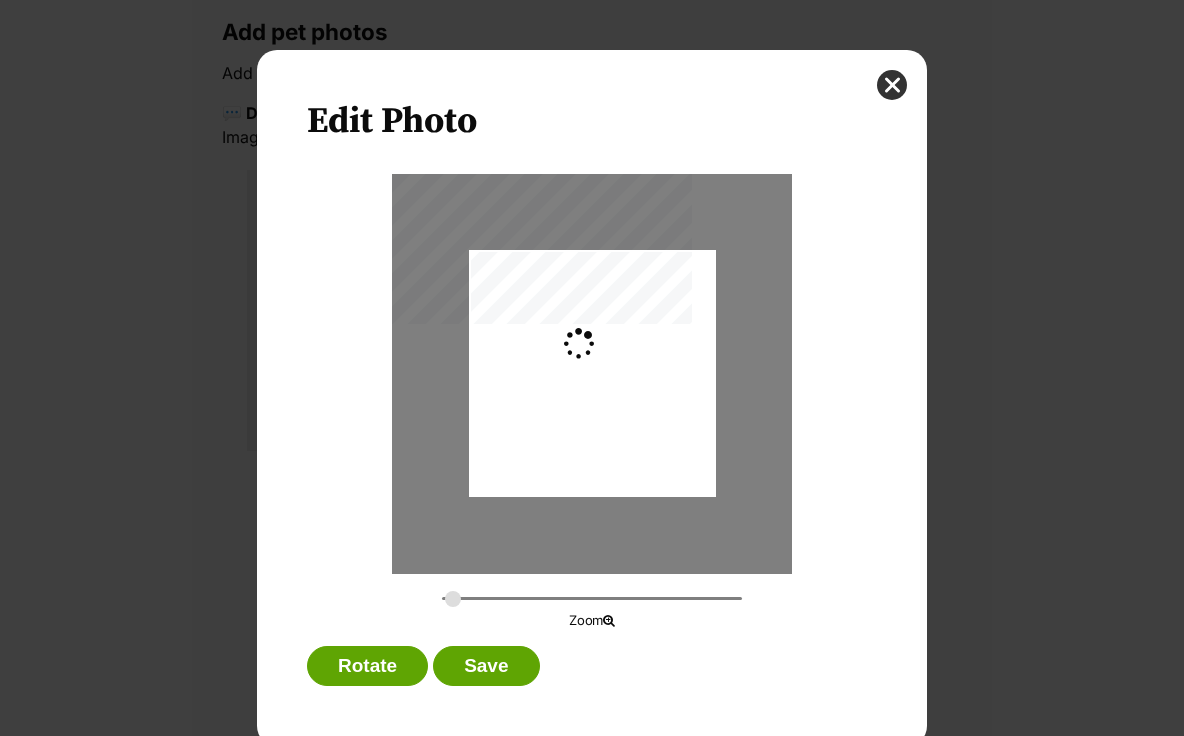 type on "0.2744" 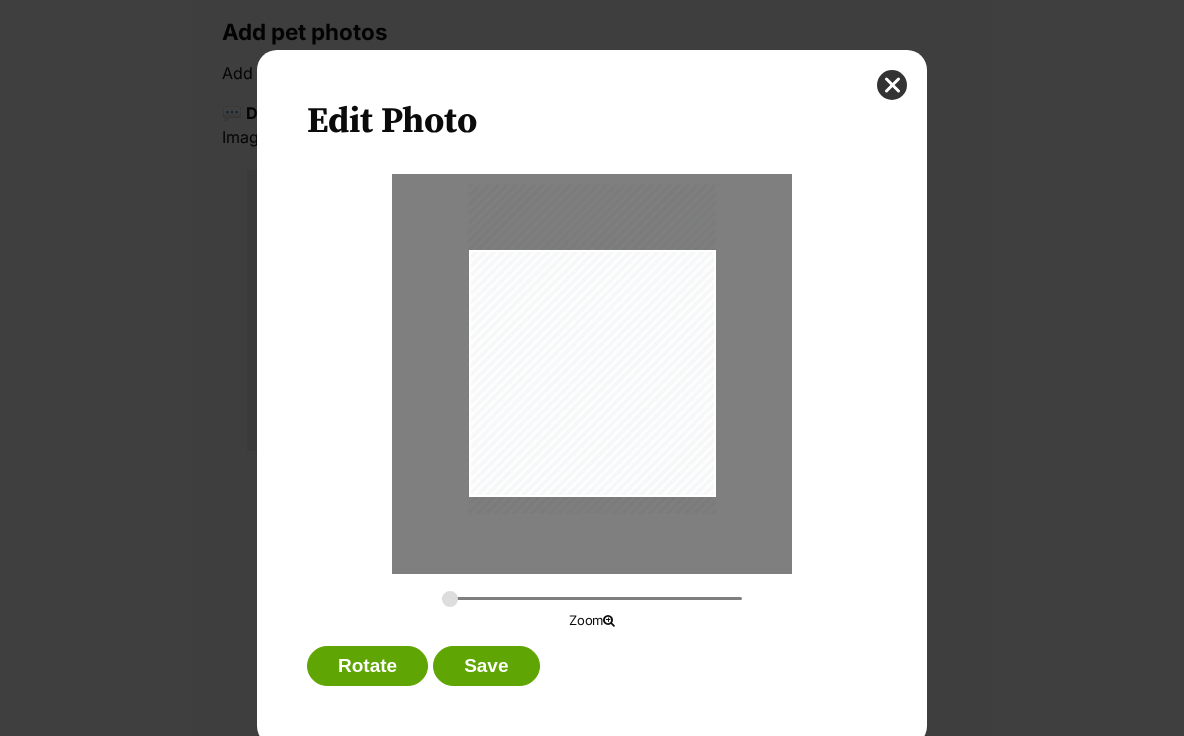 drag, startPoint x: 588, startPoint y: 417, endPoint x: 589, endPoint y: 392, distance: 25.019993 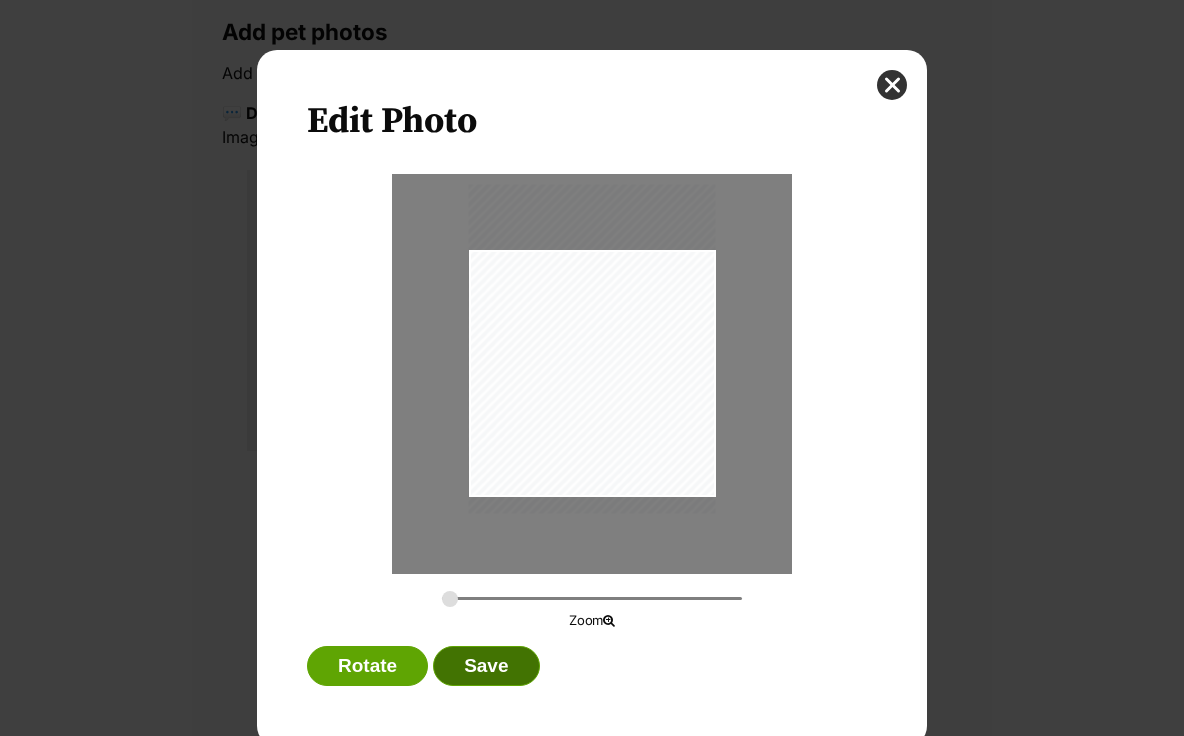 click on "Save" at bounding box center [486, 666] 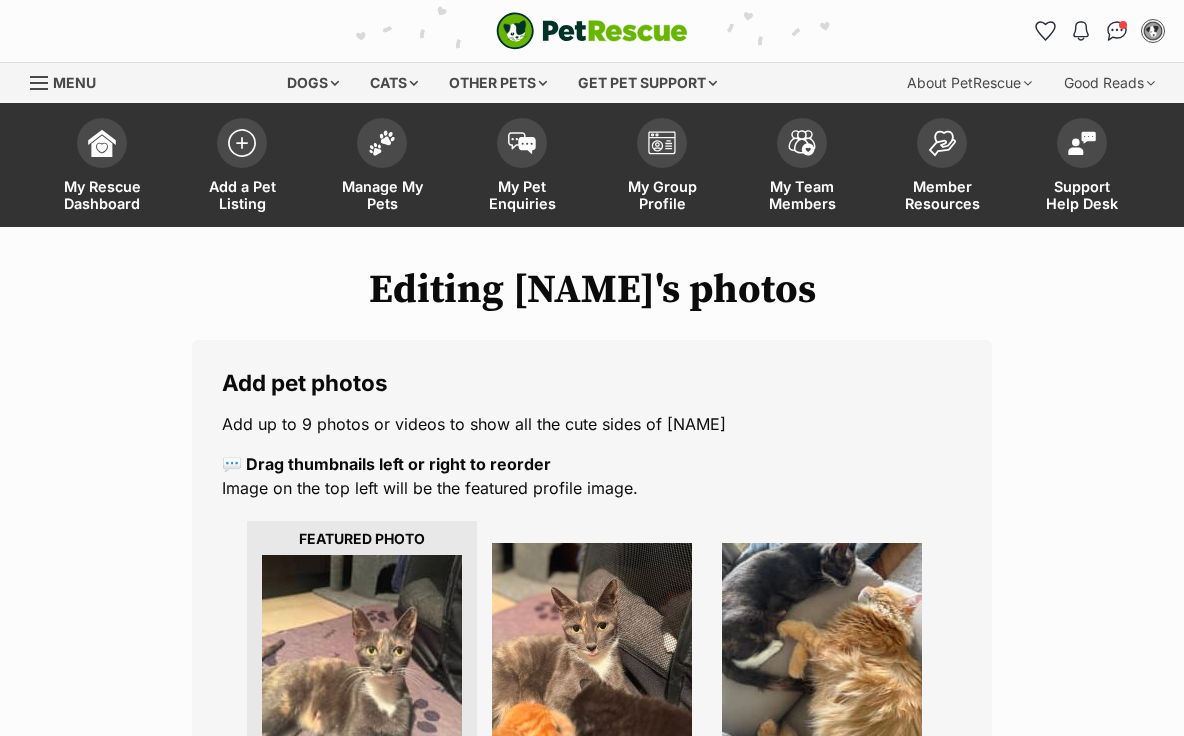 scroll, scrollTop: 351, scrollLeft: 0, axis: vertical 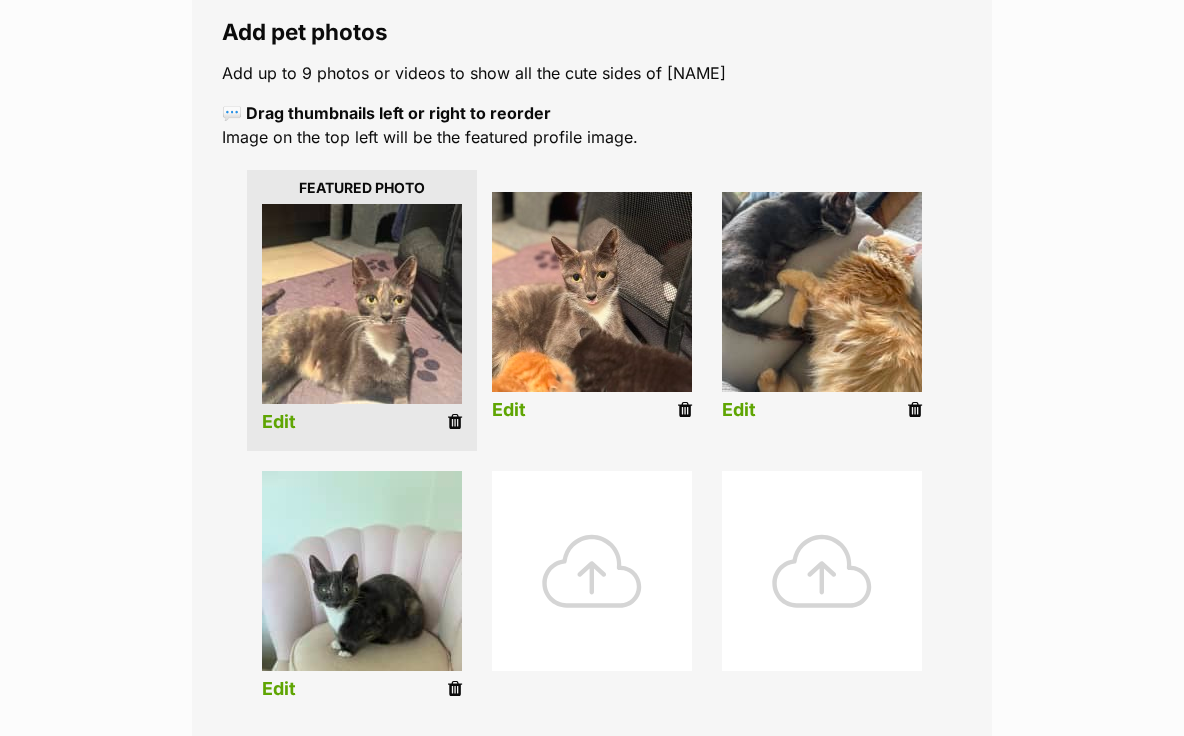 click on "Edit" at bounding box center (739, 410) 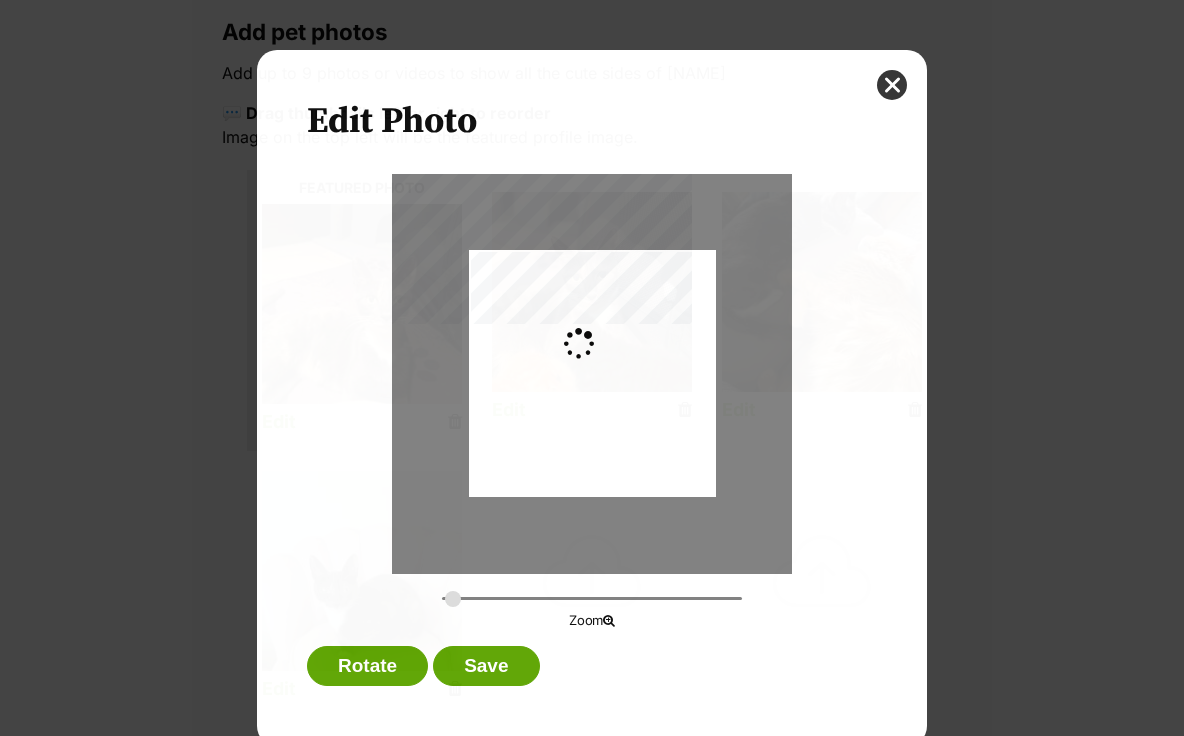 scroll, scrollTop: 0, scrollLeft: 0, axis: both 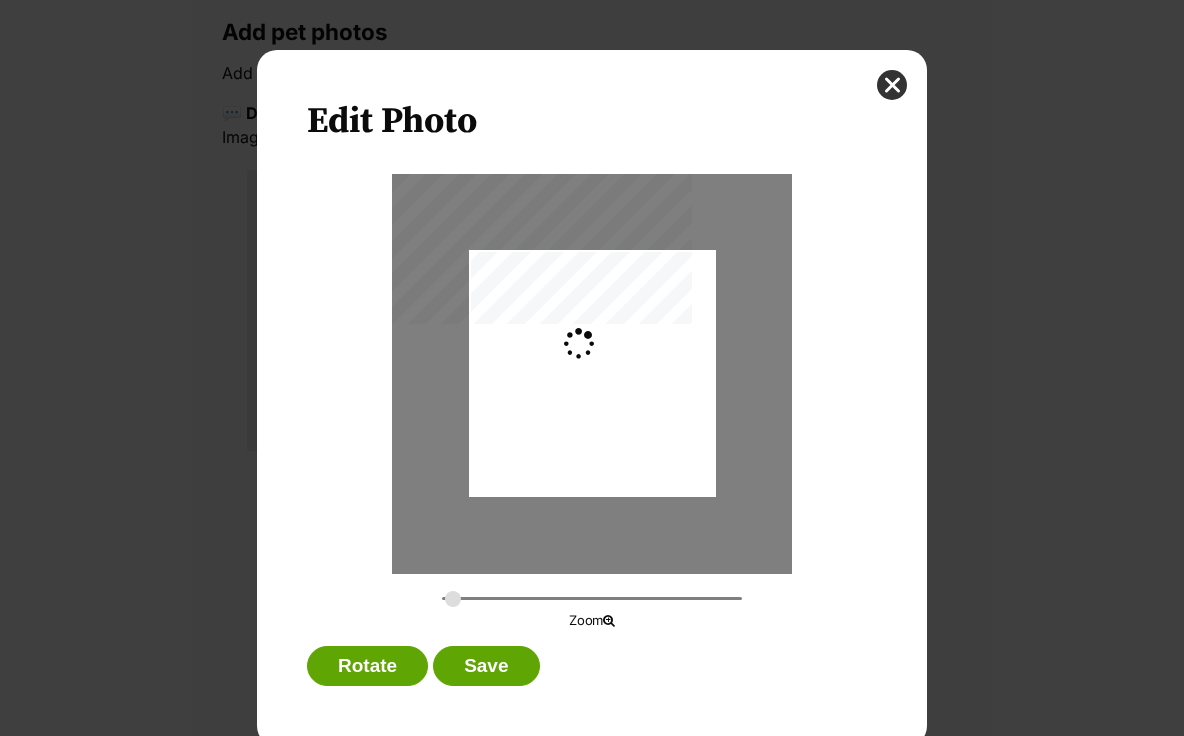 type on "0.2744" 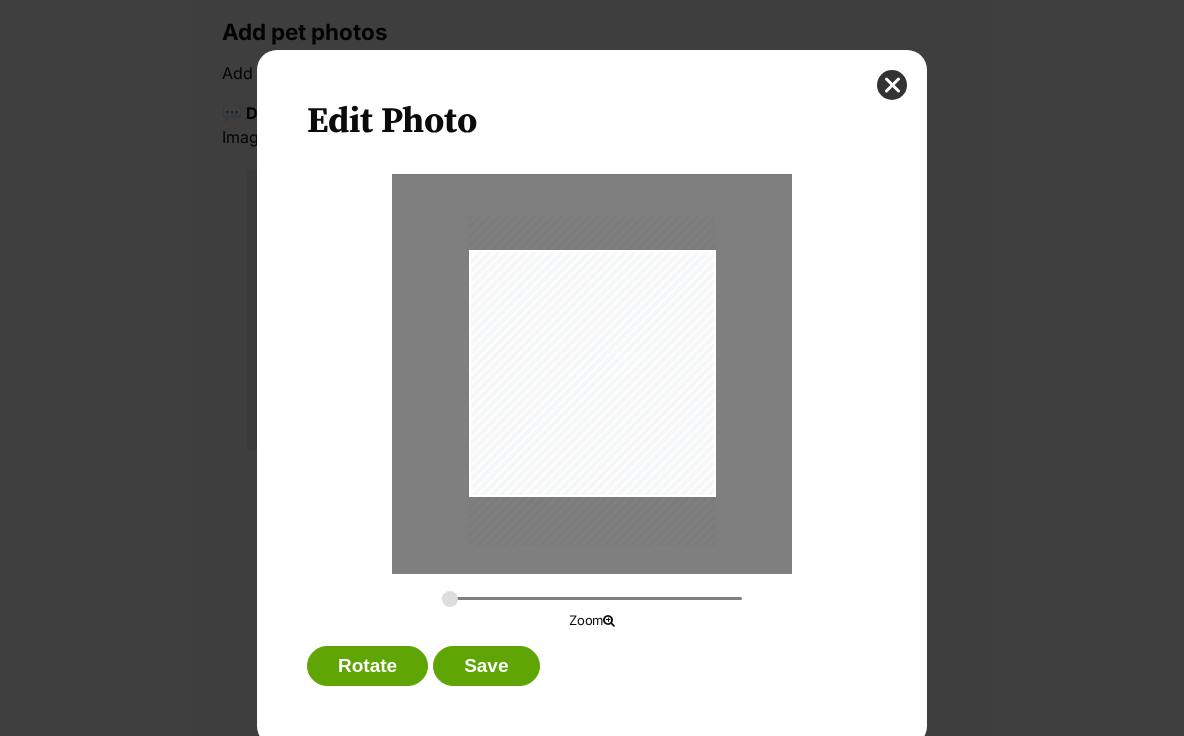 click at bounding box center (592, 380) 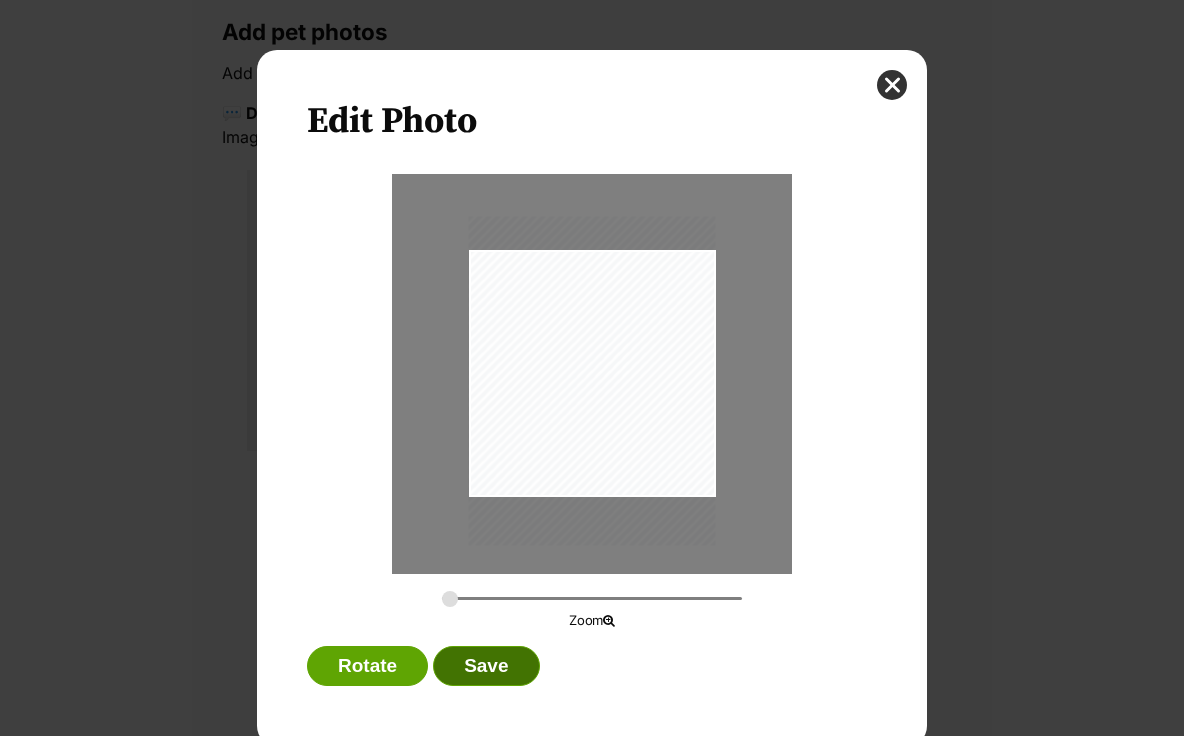 click on "Save" at bounding box center (486, 666) 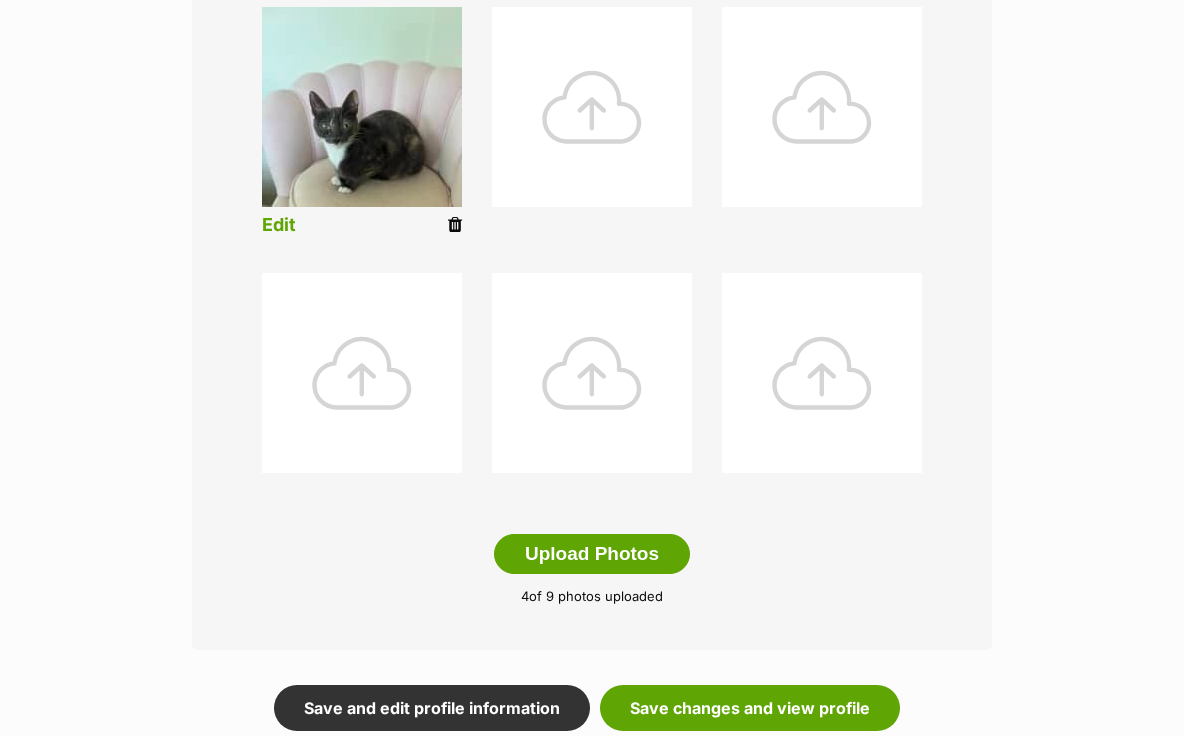scroll, scrollTop: 871, scrollLeft: 0, axis: vertical 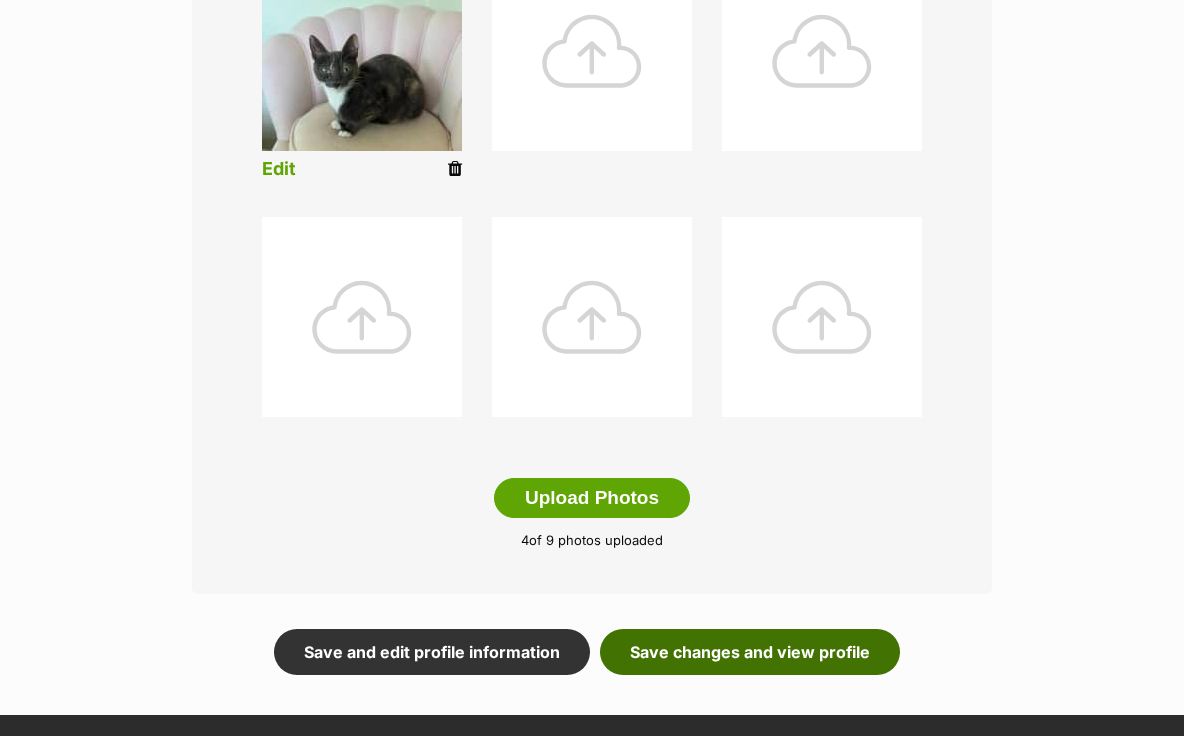 click on "Save changes and view profile" at bounding box center (750, 652) 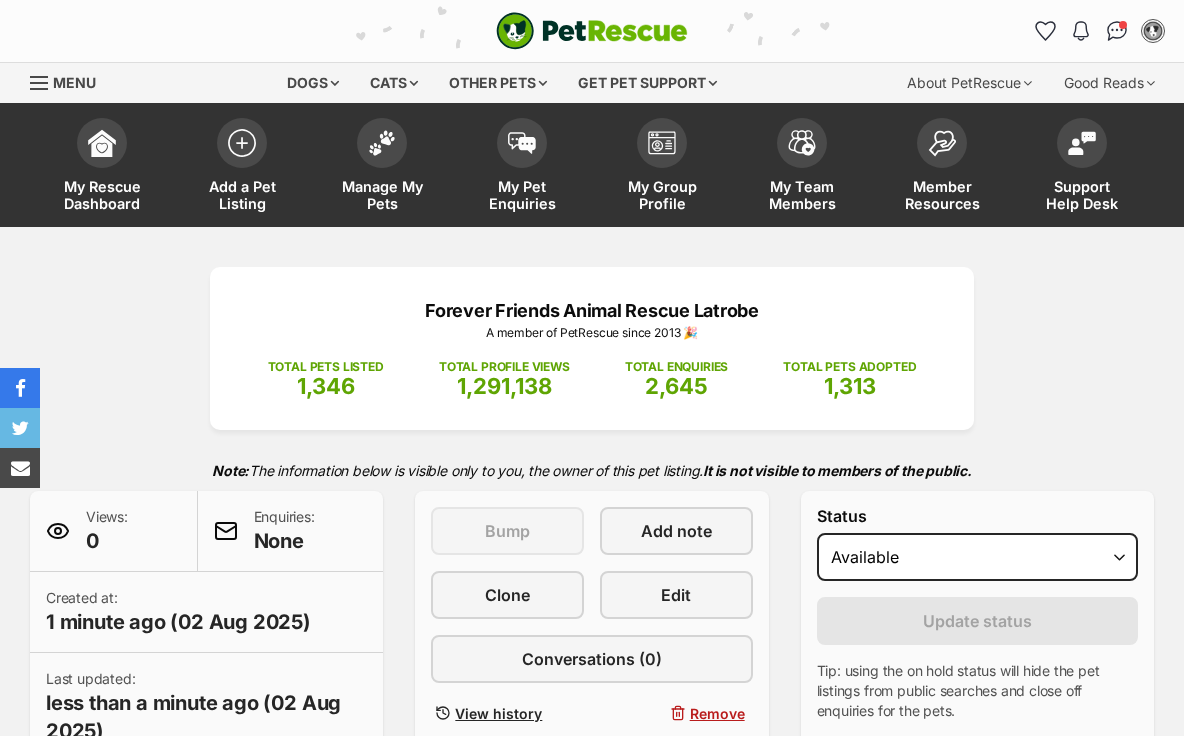 scroll, scrollTop: 0, scrollLeft: 0, axis: both 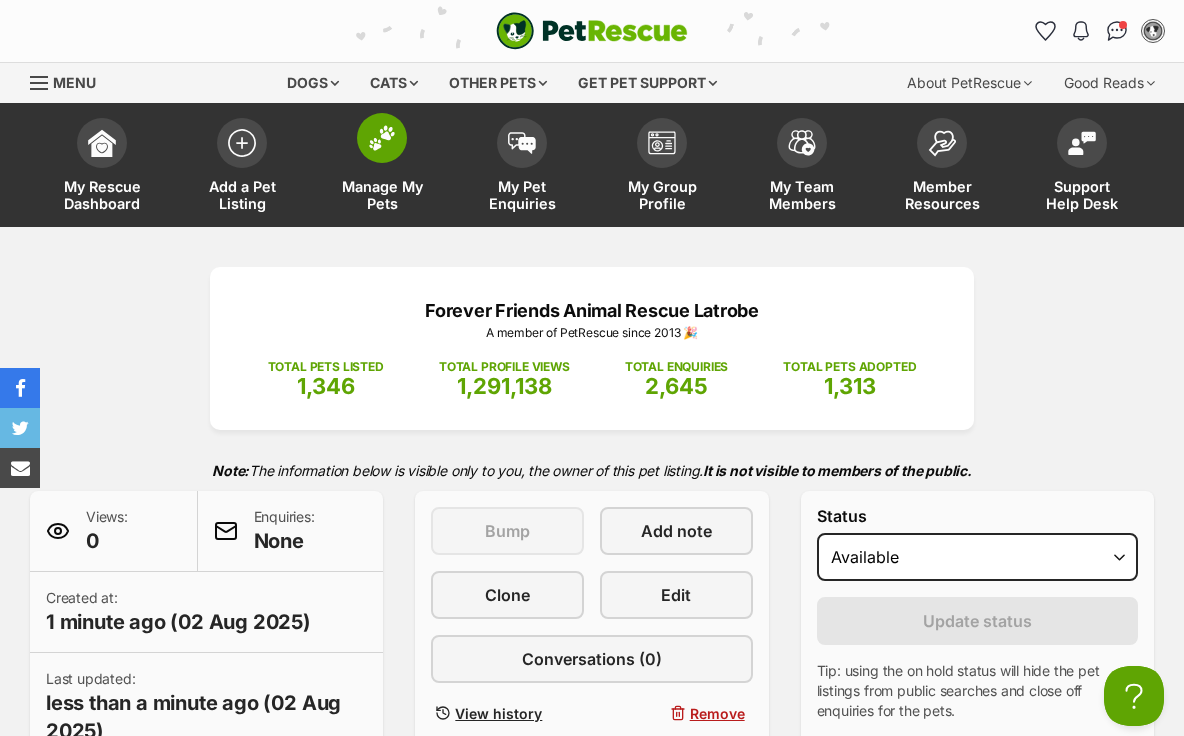 click on "Manage My Pets" at bounding box center (382, 167) 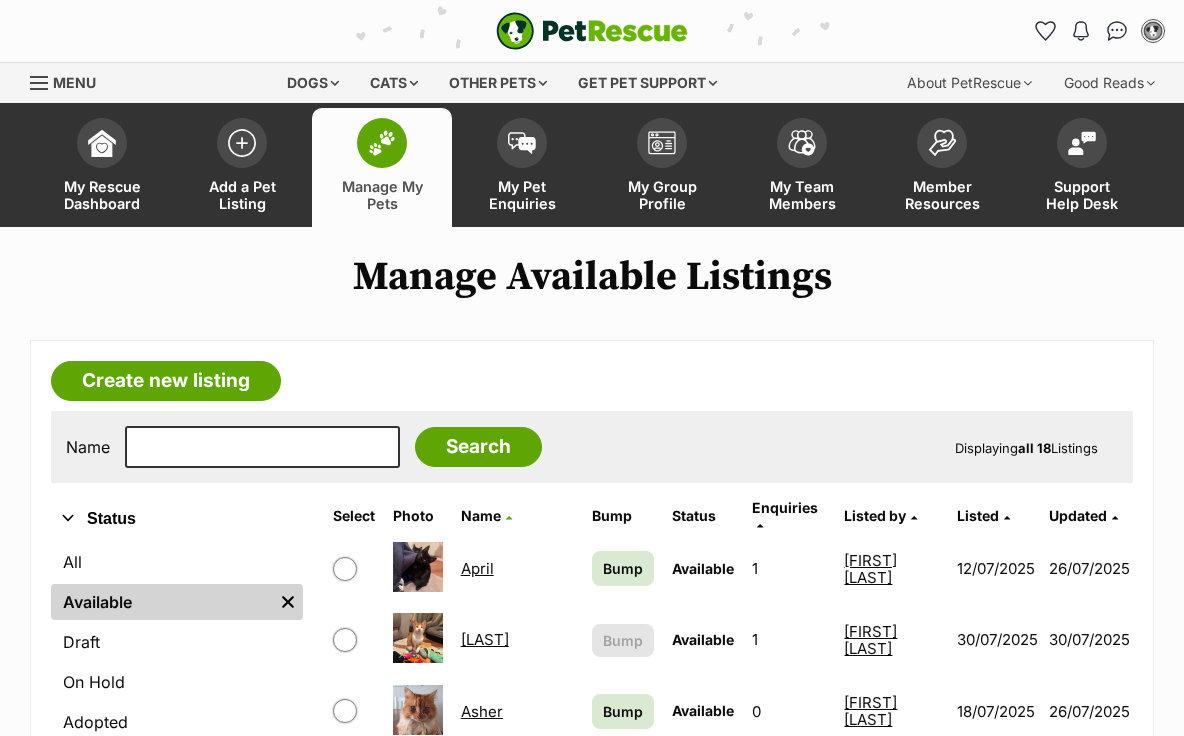 scroll, scrollTop: 0, scrollLeft: 0, axis: both 